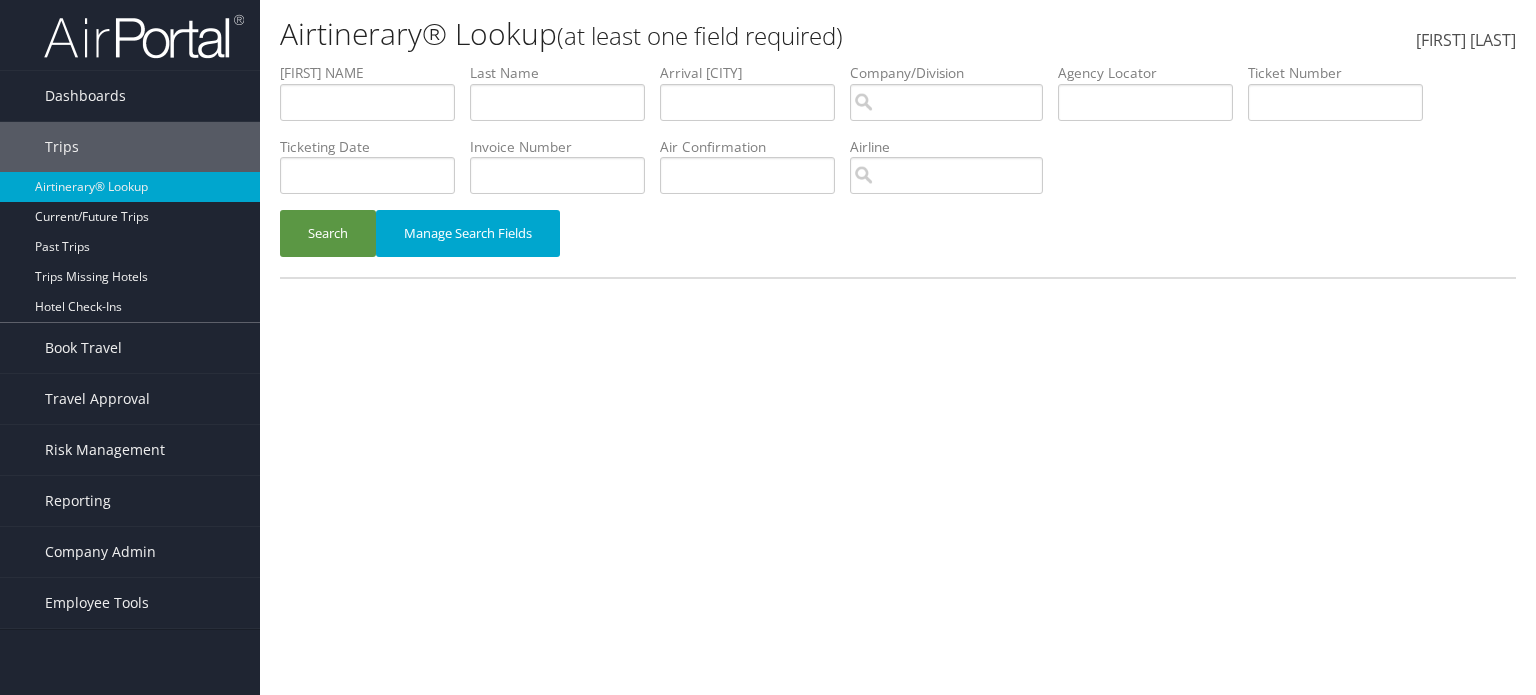 scroll, scrollTop: 0, scrollLeft: 0, axis: both 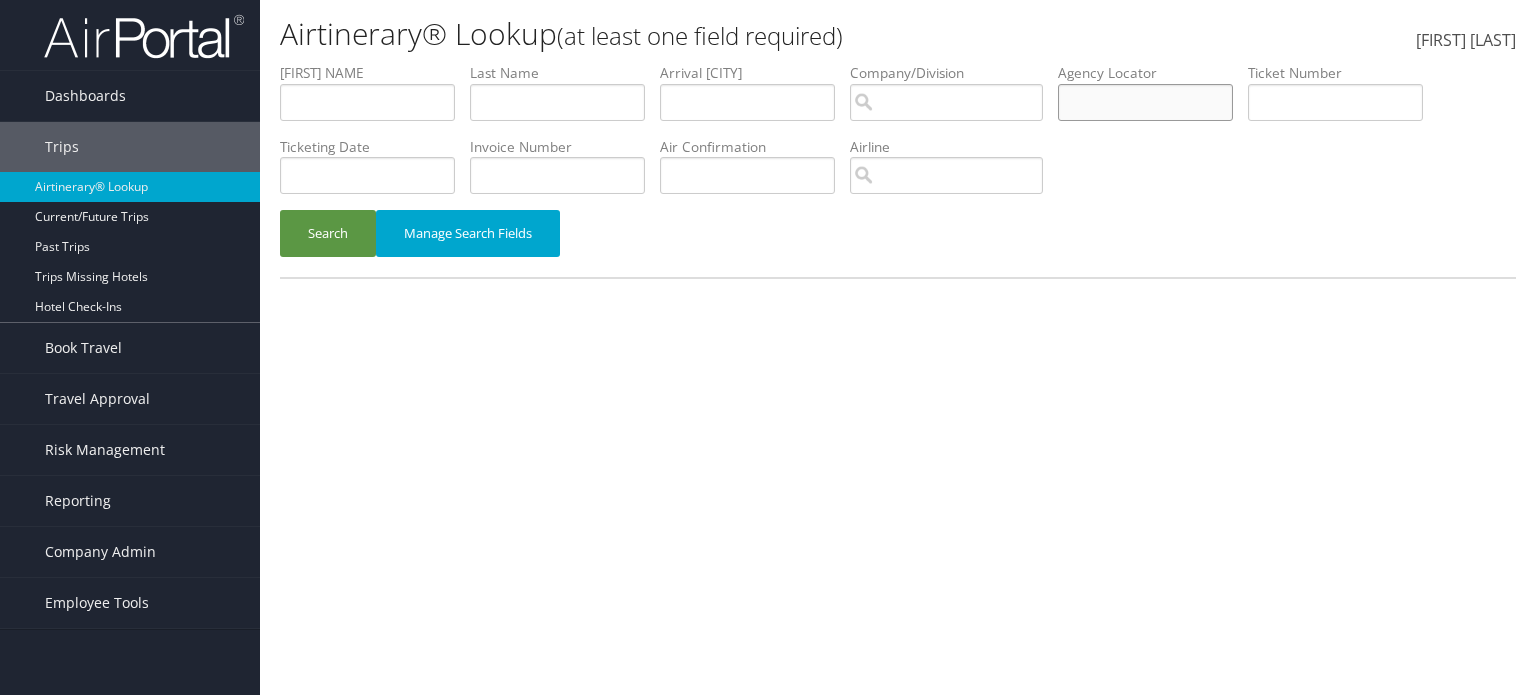 click at bounding box center [367, 102] 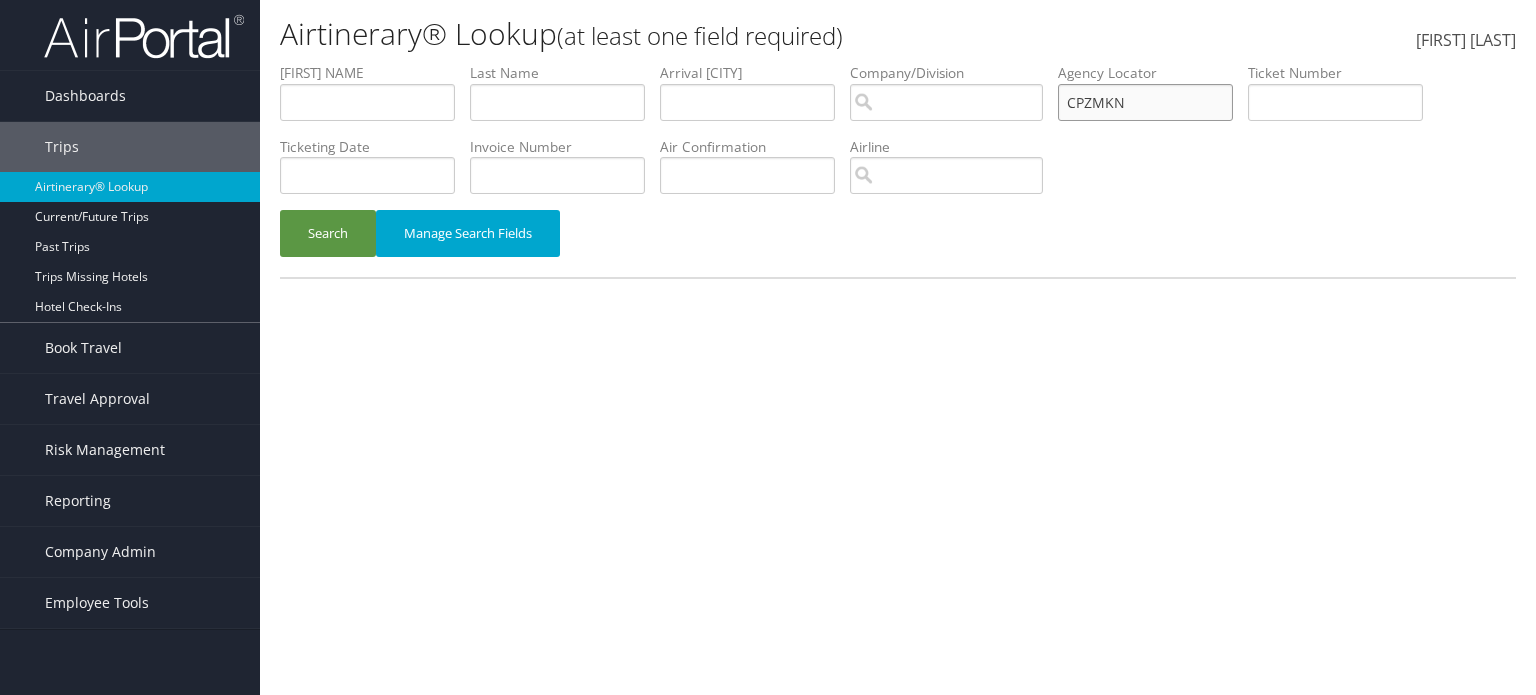 click on "Search" at bounding box center (328, 233) 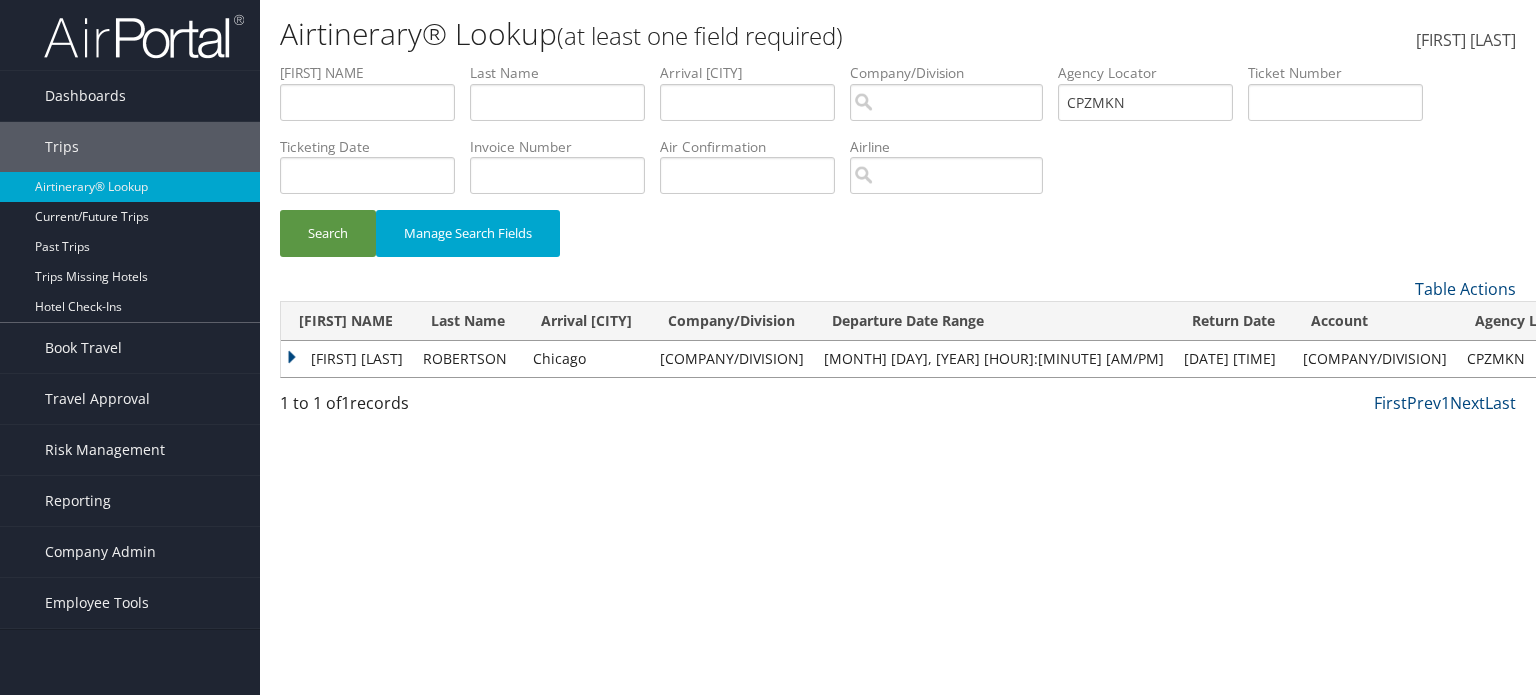 click on "ANTONIA CHARMAINE" at bounding box center (347, 359) 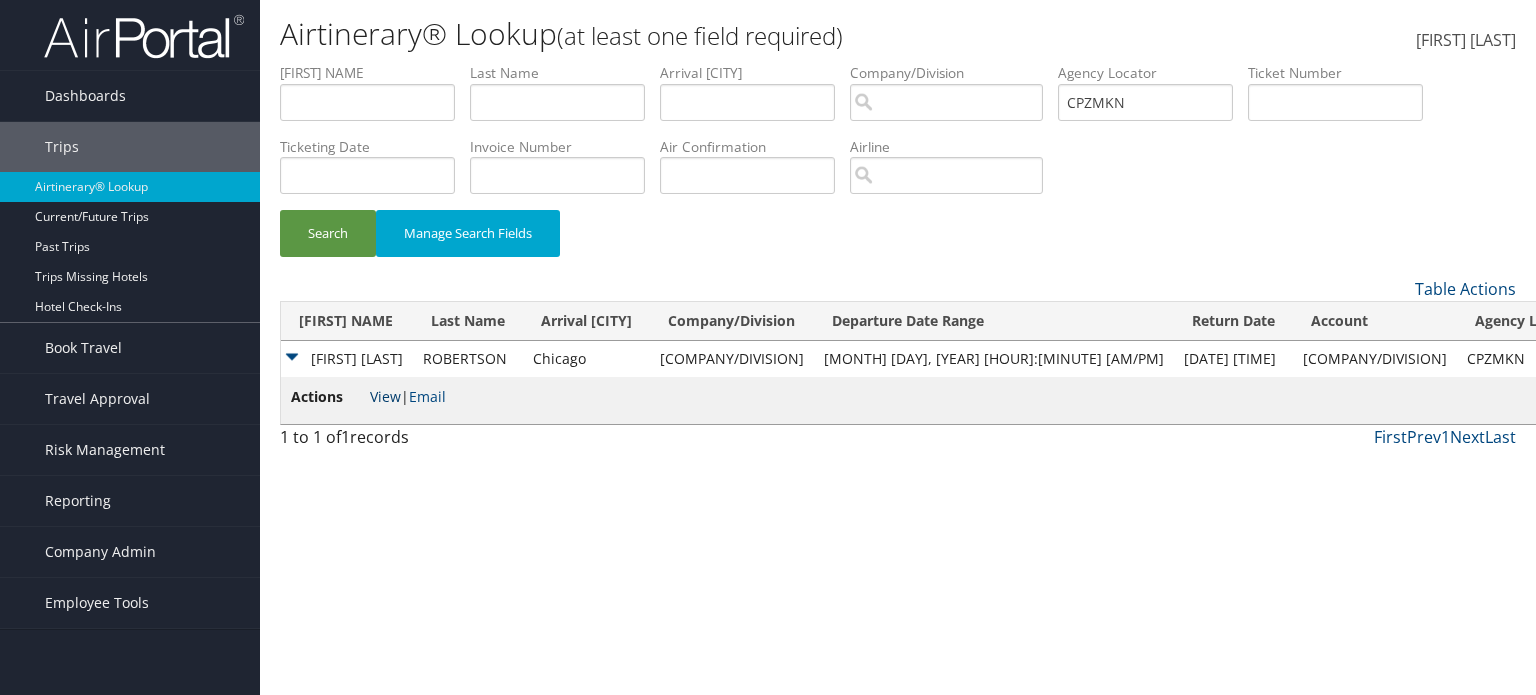 click on "View" at bounding box center (385, 396) 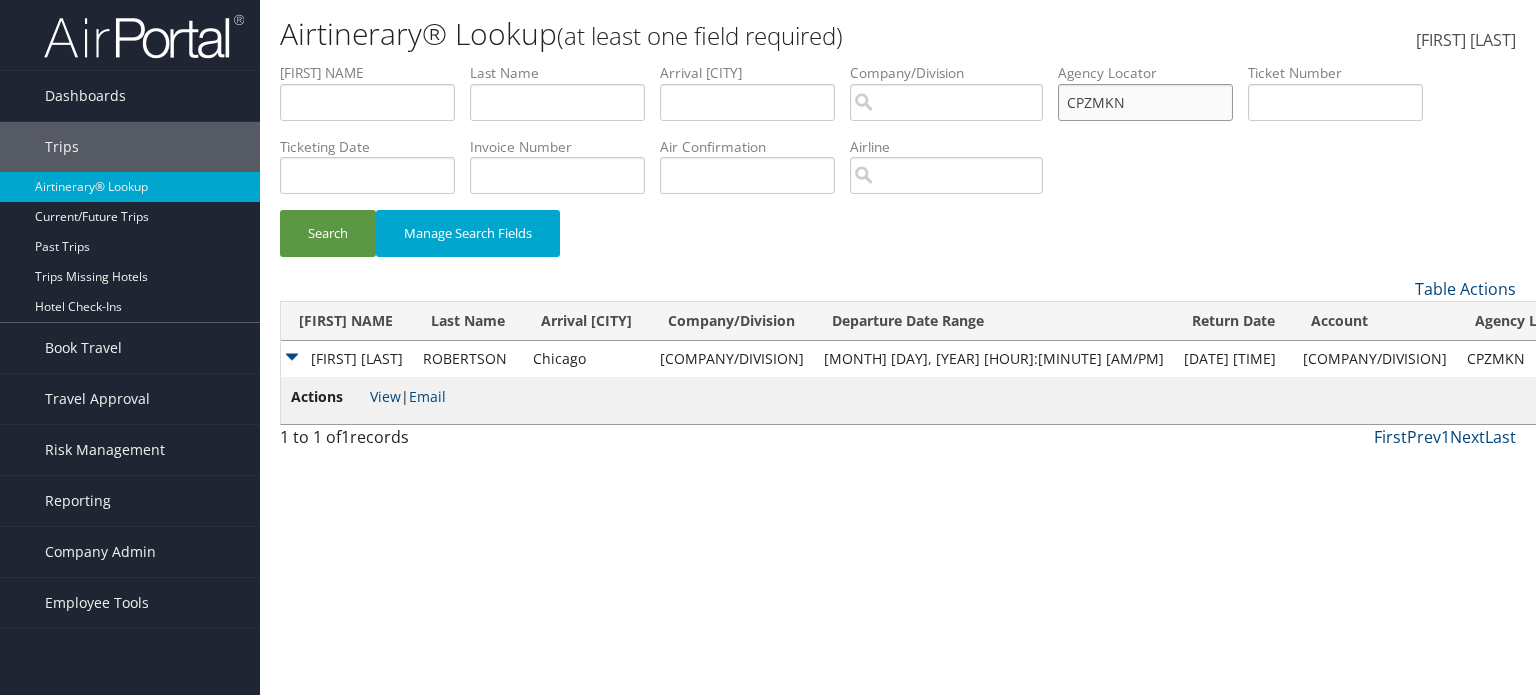 drag, startPoint x: 1168, startPoint y: 96, endPoint x: 912, endPoint y: 87, distance: 256.15814 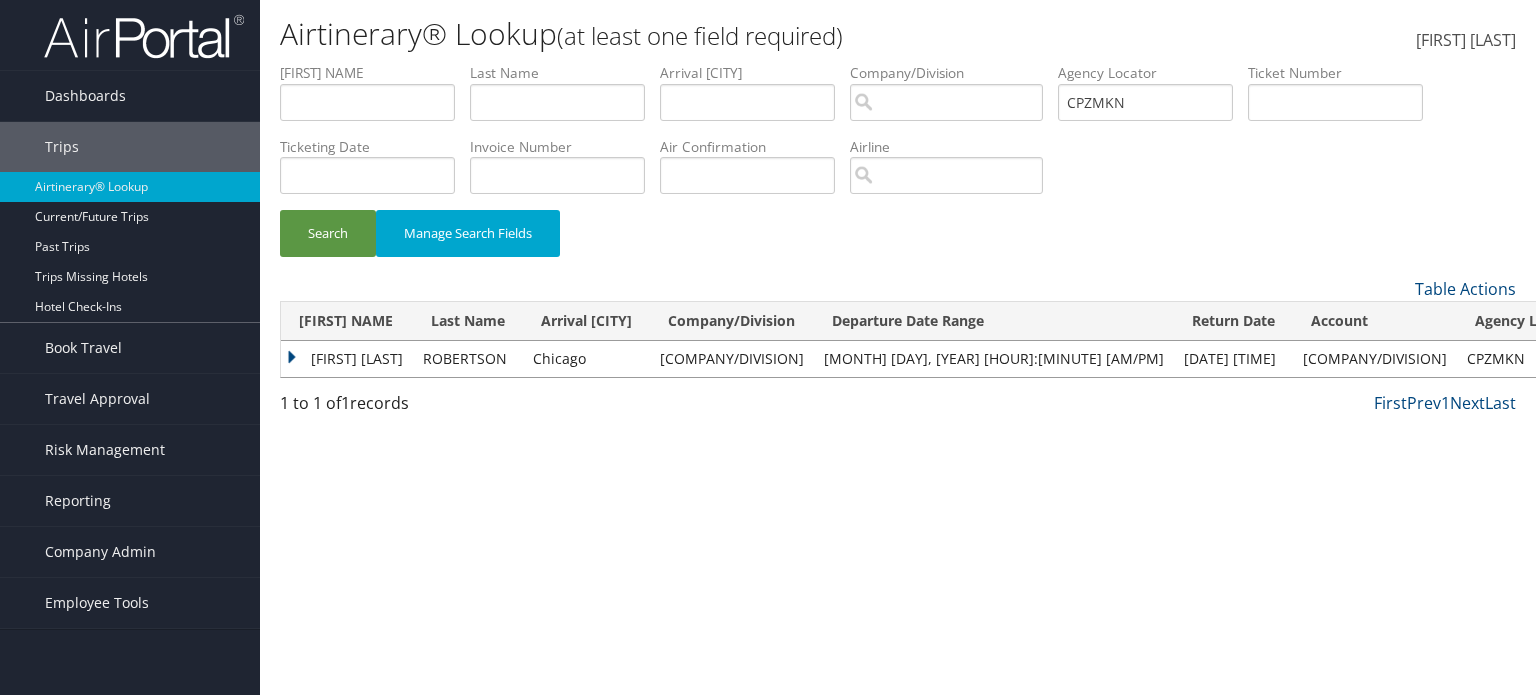 click on "ANTONIA CHARMAINE" at bounding box center [347, 359] 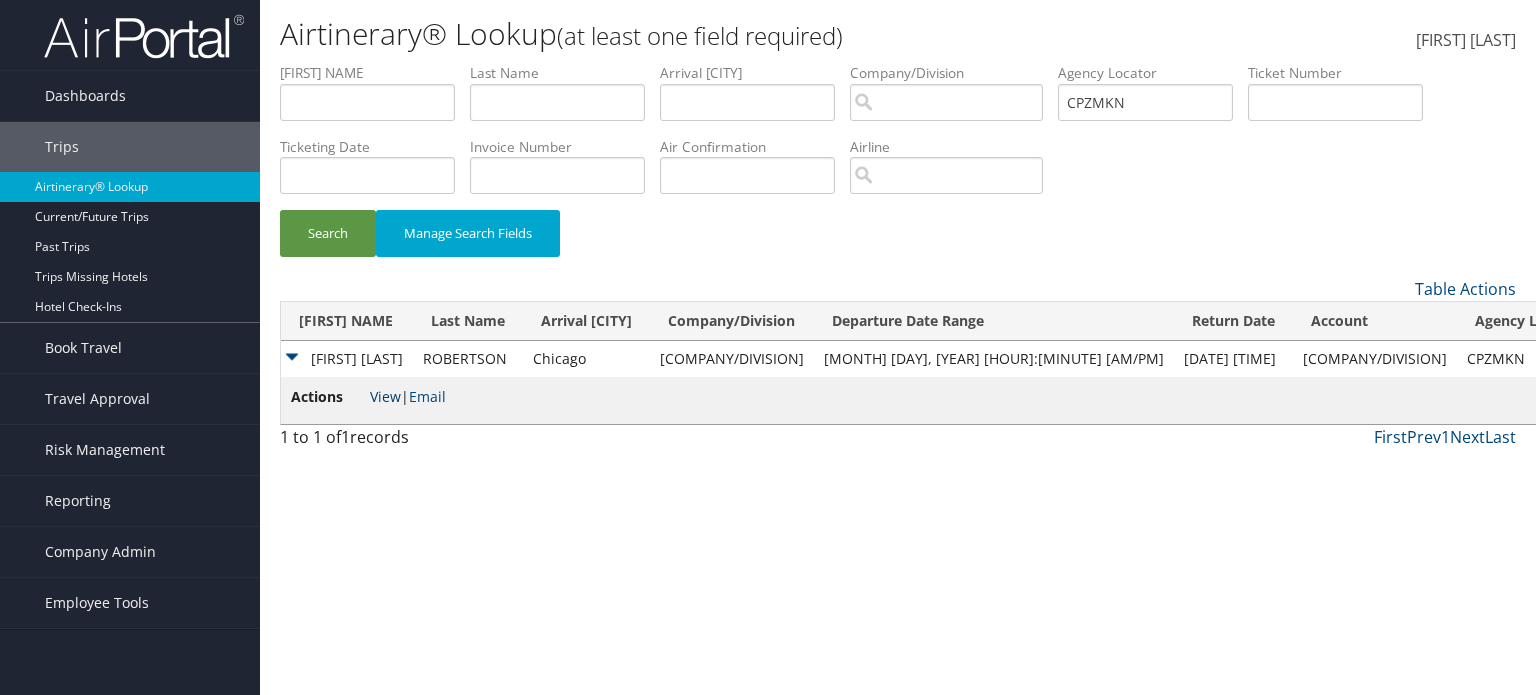 click on "View" at bounding box center [385, 396] 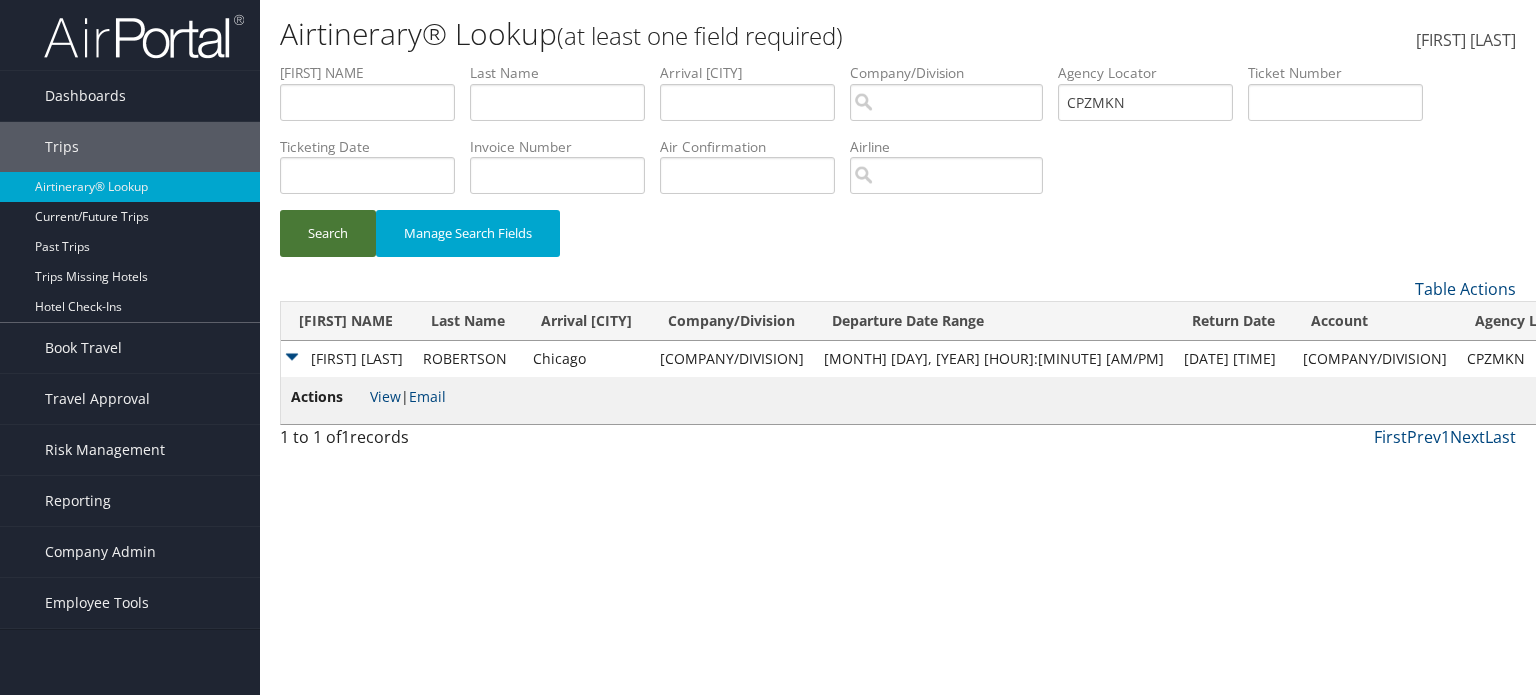 click on "Search" at bounding box center (328, 233) 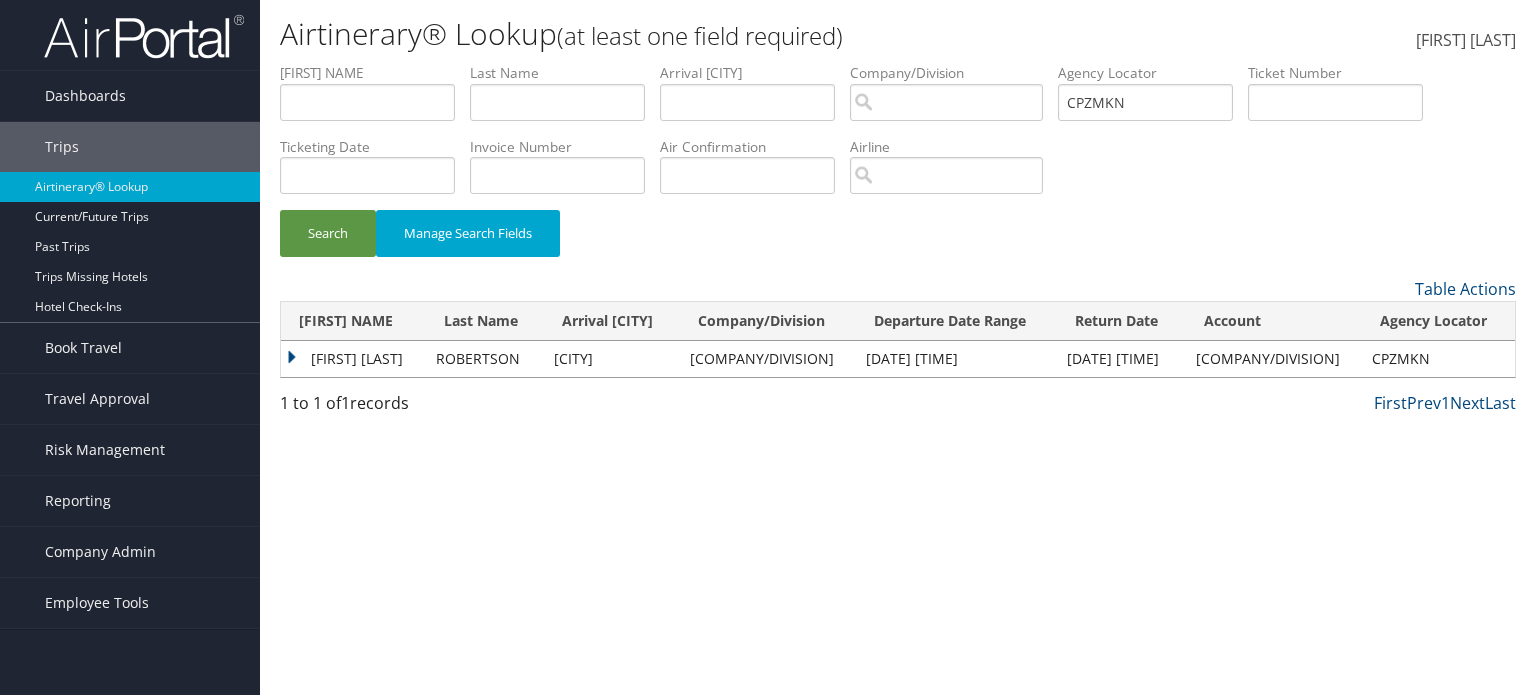 click on "ANTONIA CHARMAINE" at bounding box center [353, 359] 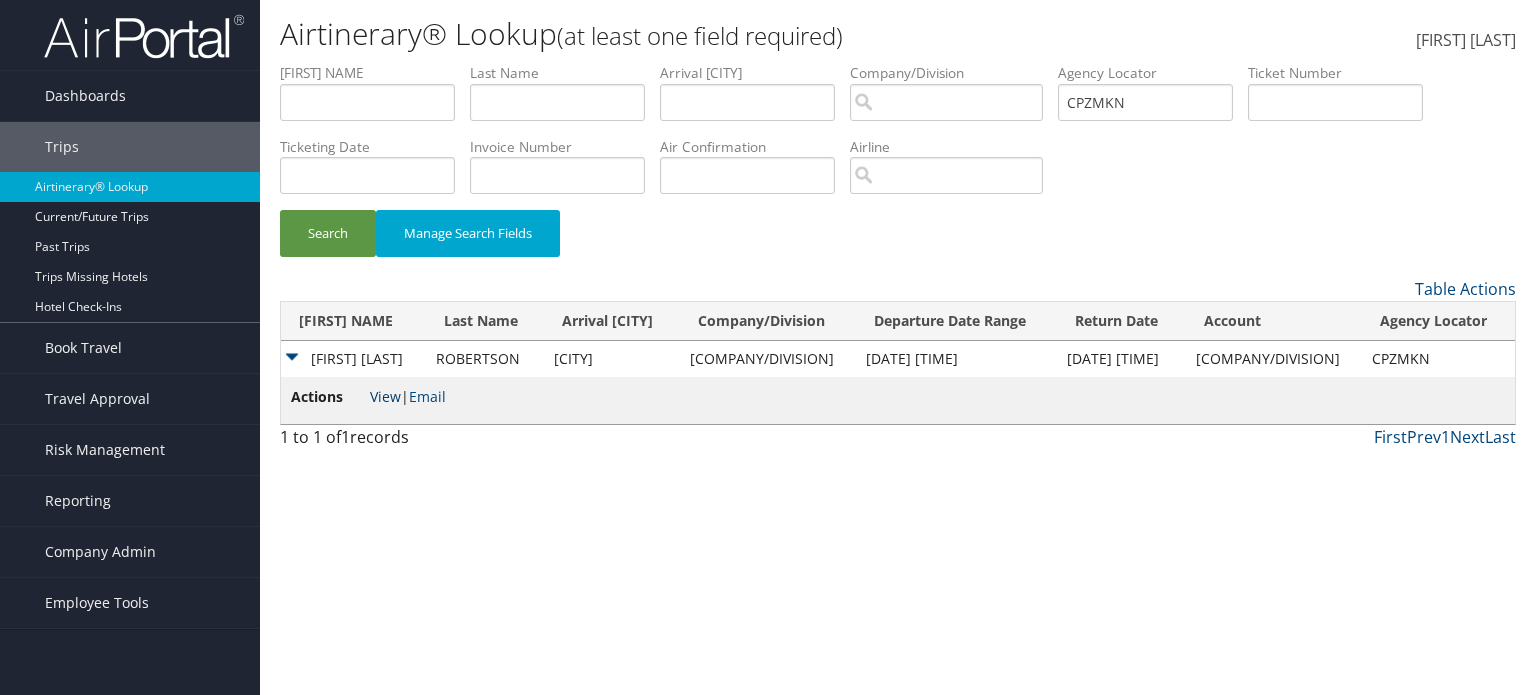 click on "View" at bounding box center (385, 396) 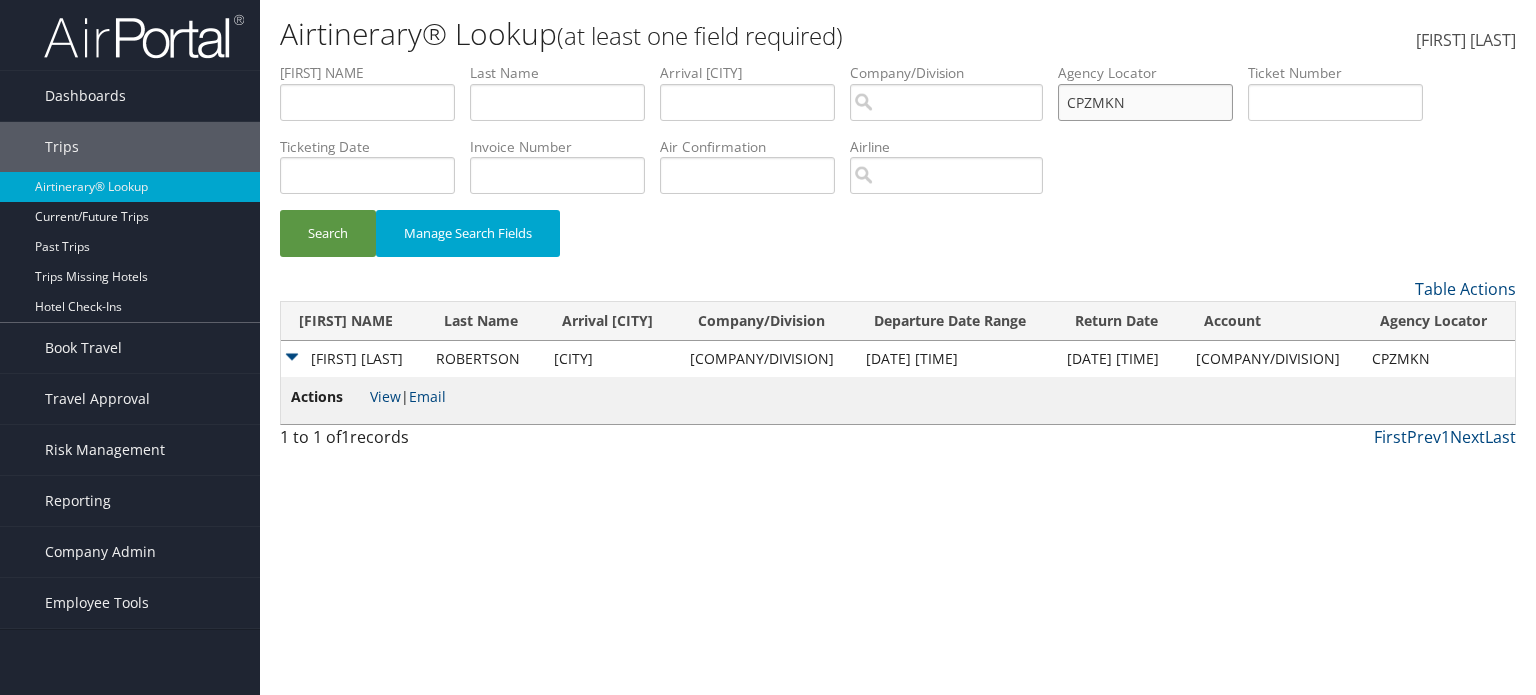 drag, startPoint x: 1161, startPoint y: 101, endPoint x: 880, endPoint y: 90, distance: 281.2152 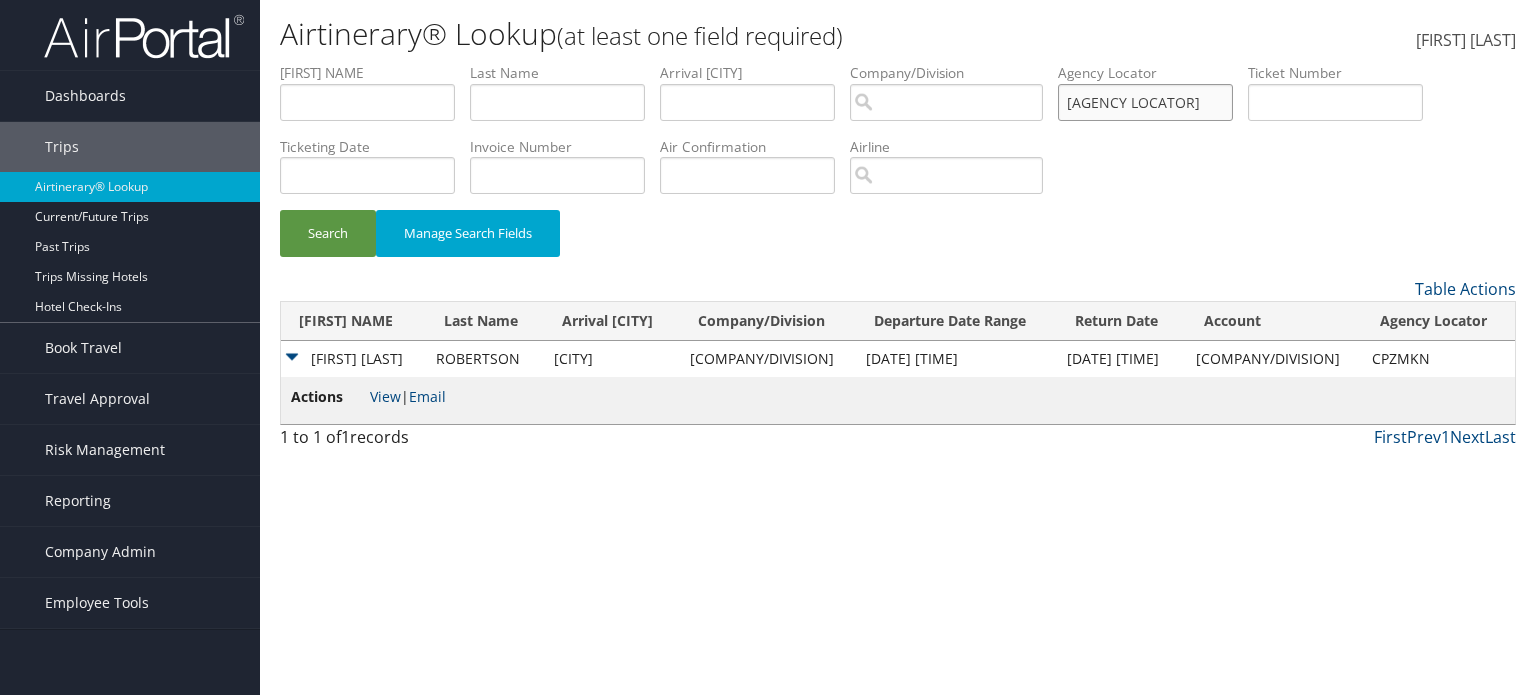 click on "Search" at bounding box center (328, 233) 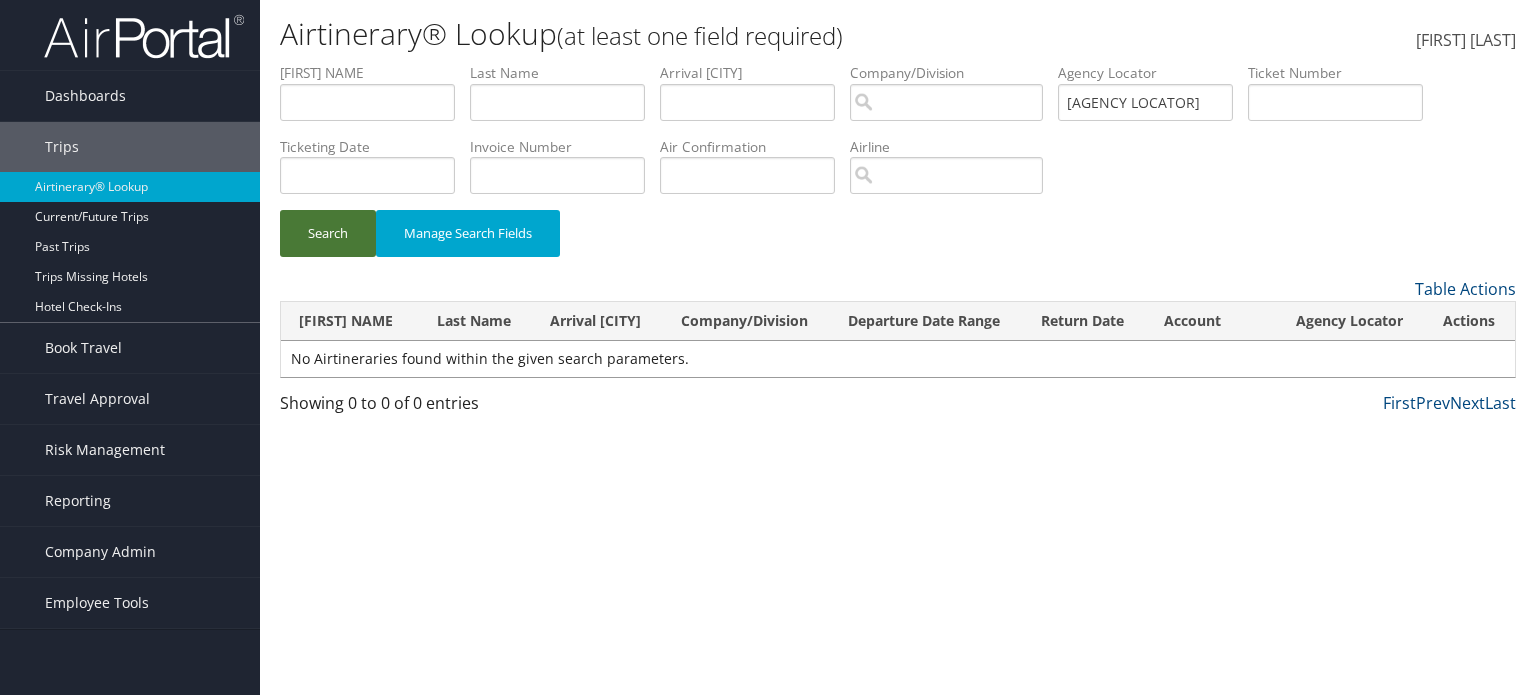 click on "Search" at bounding box center [328, 233] 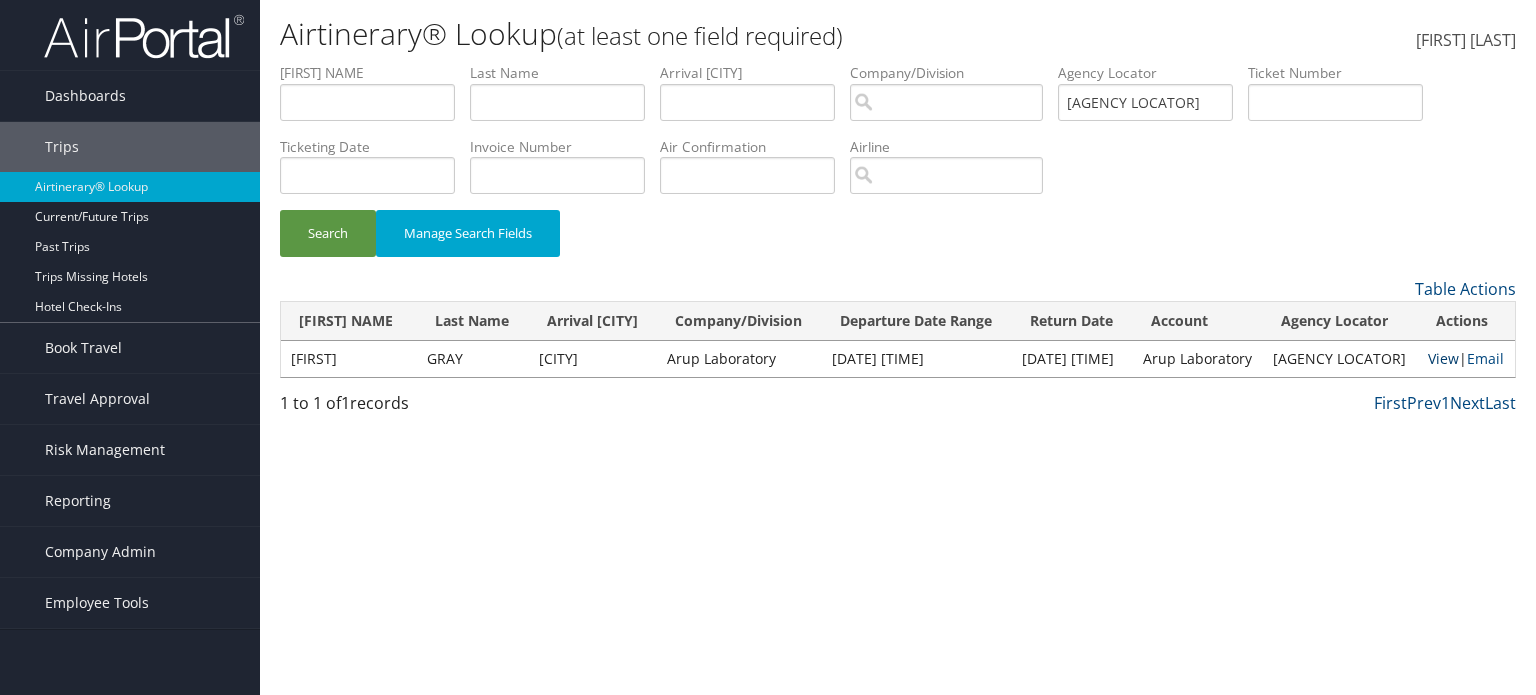click on "View" at bounding box center (1443, 358) 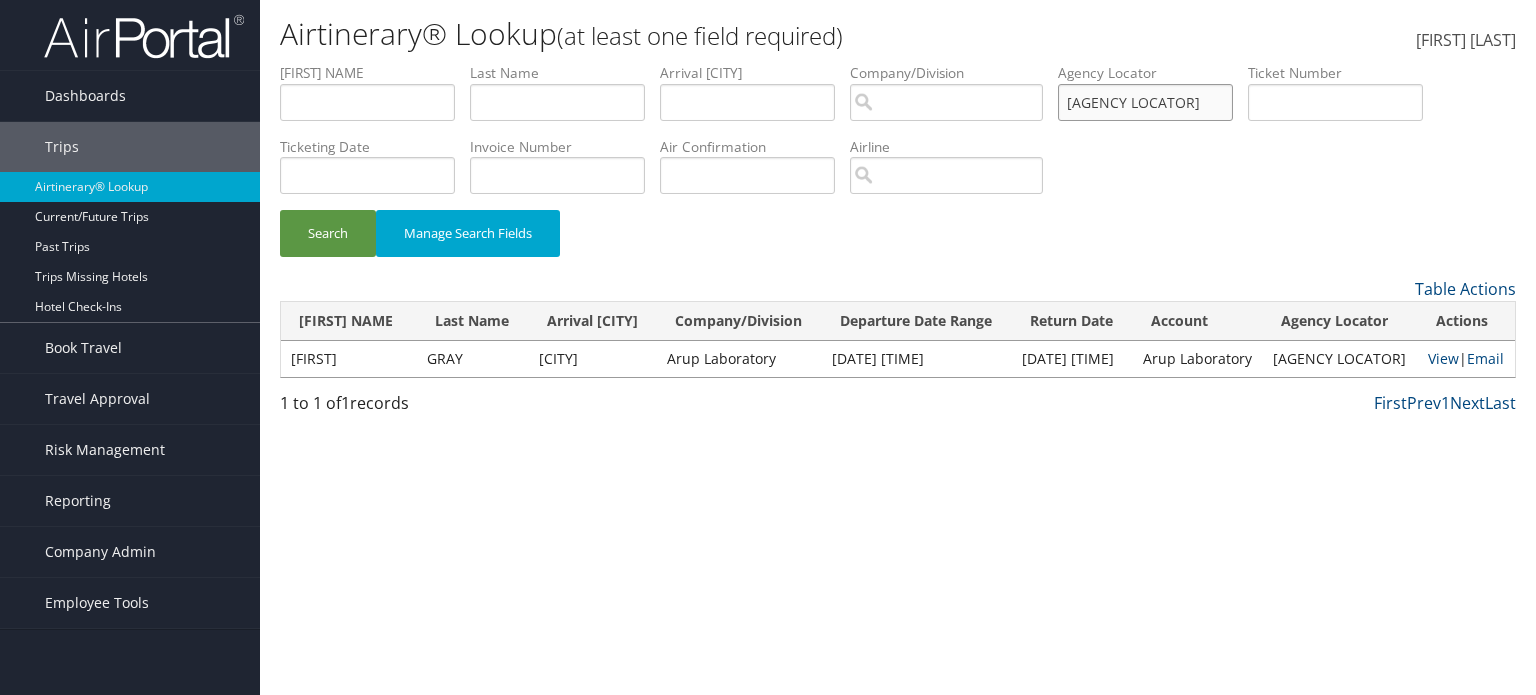 drag, startPoint x: 1168, startPoint y: 94, endPoint x: 933, endPoint y: 91, distance: 235.01915 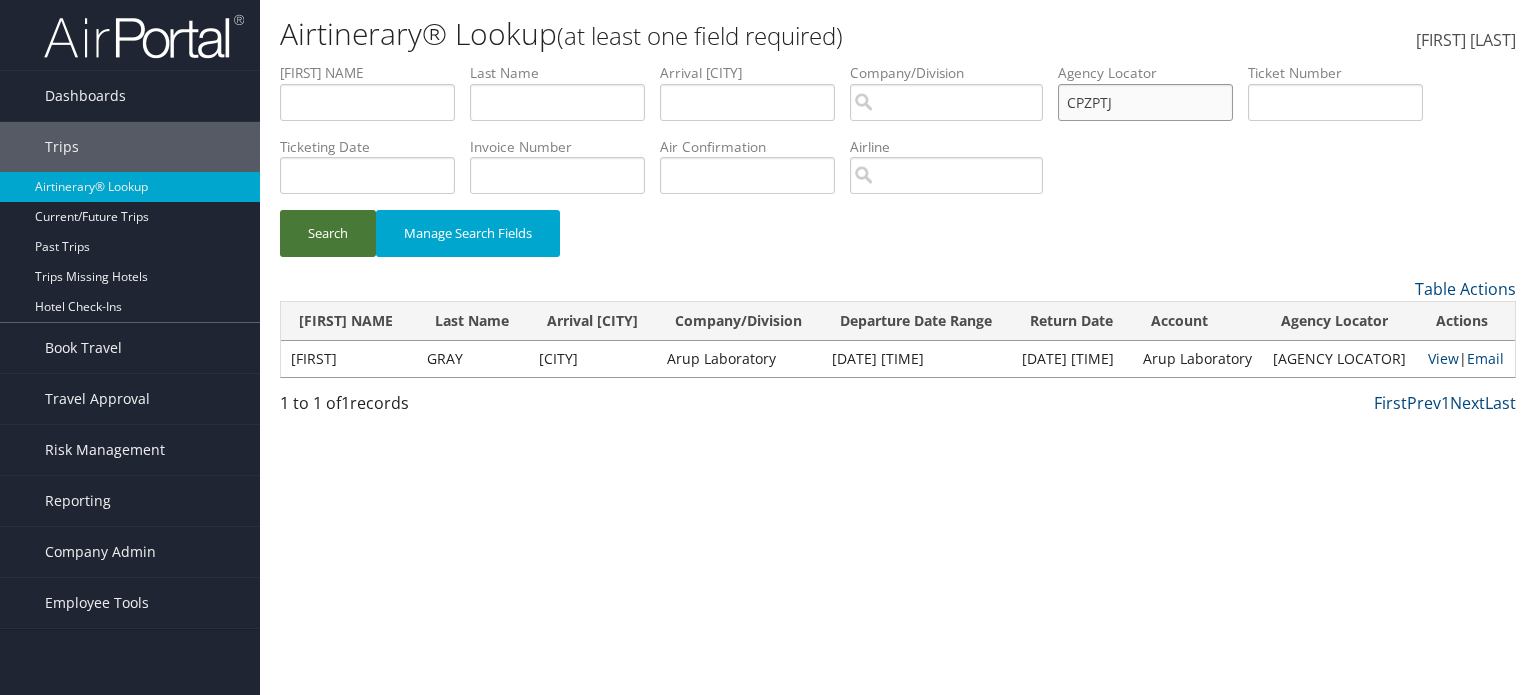type on "CPZPTJ" 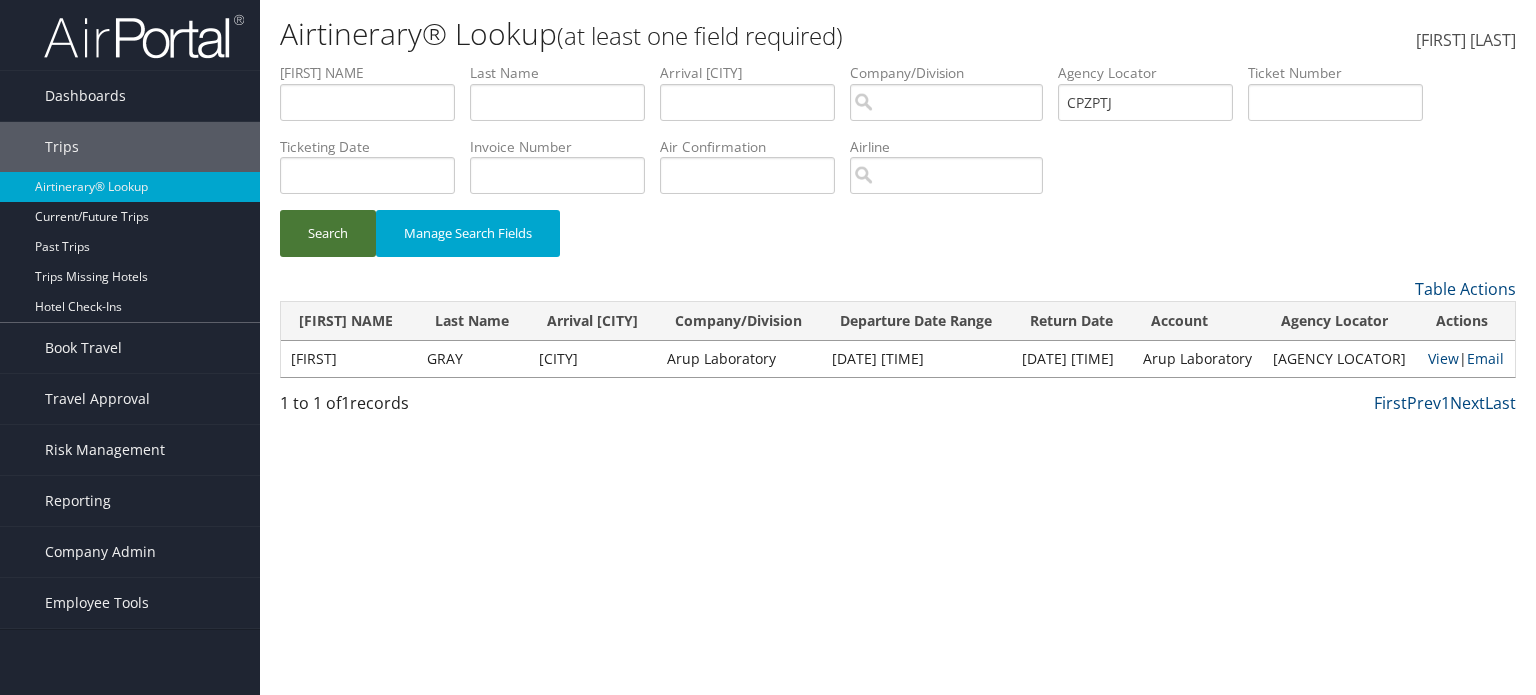 click on "Search" at bounding box center (328, 233) 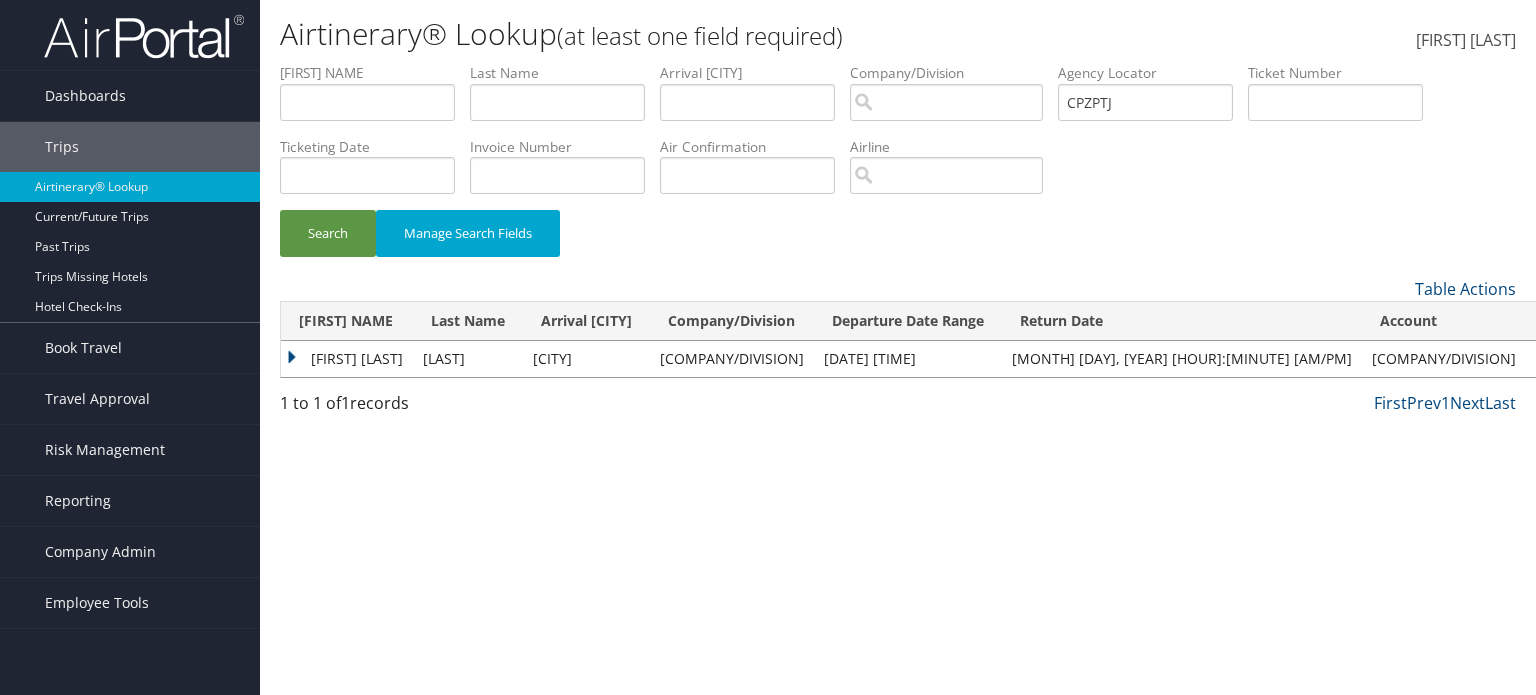 click on "CARLA SUE" at bounding box center (347, 359) 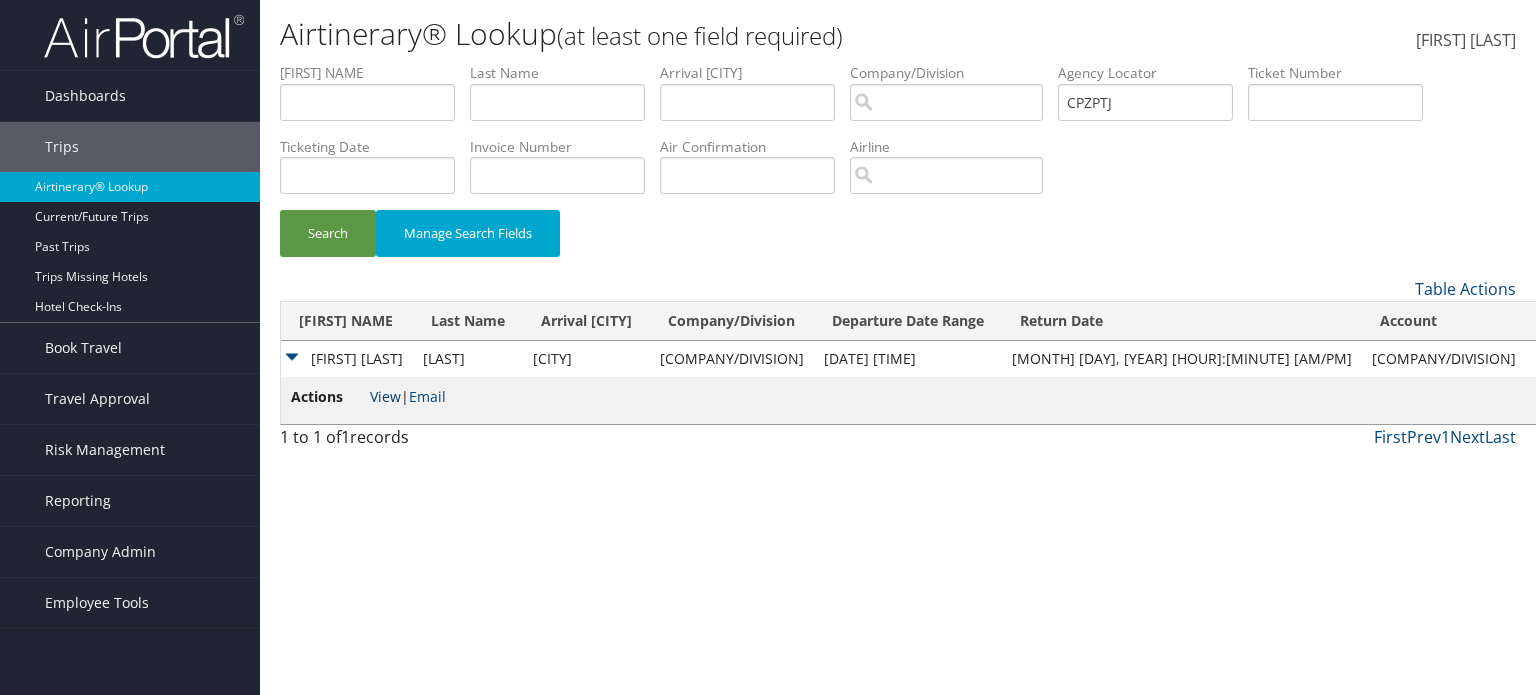 click on "View" at bounding box center [385, 396] 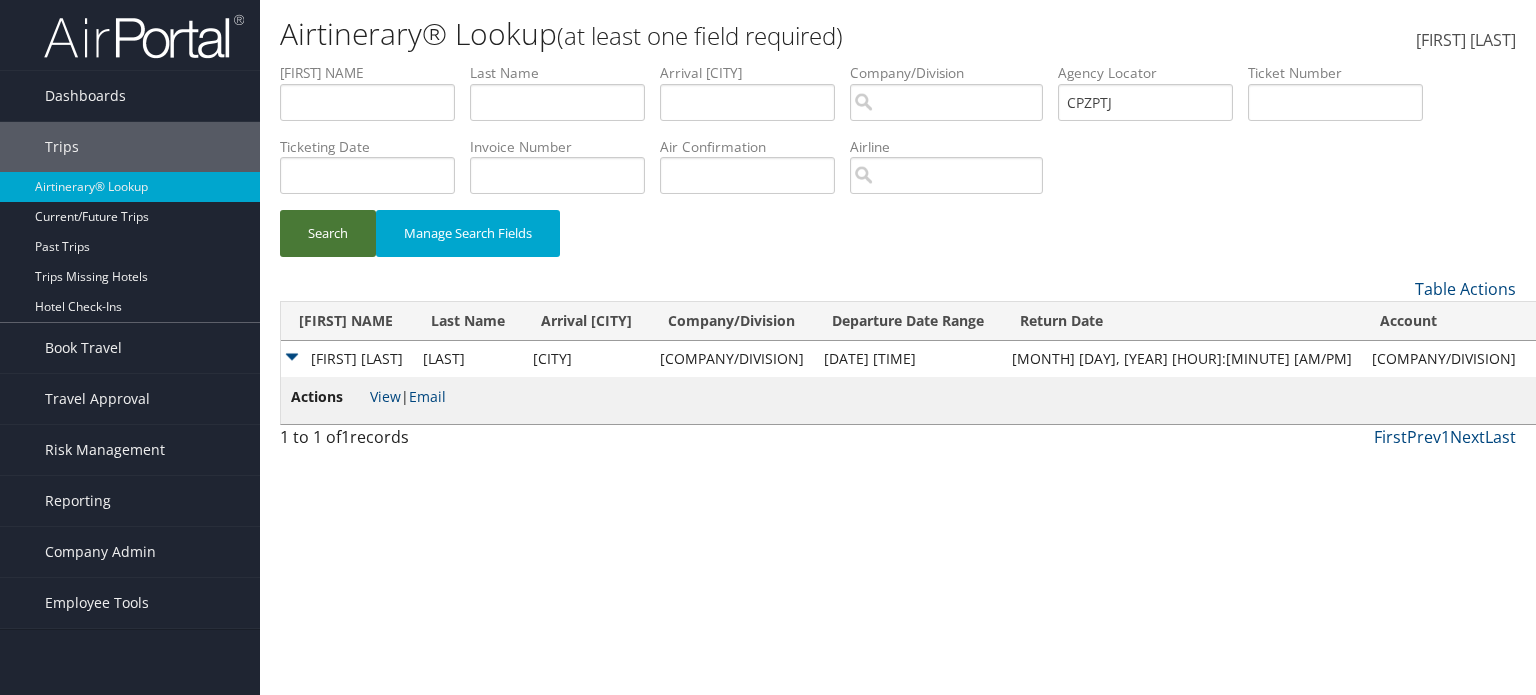 click on "Search" at bounding box center [328, 233] 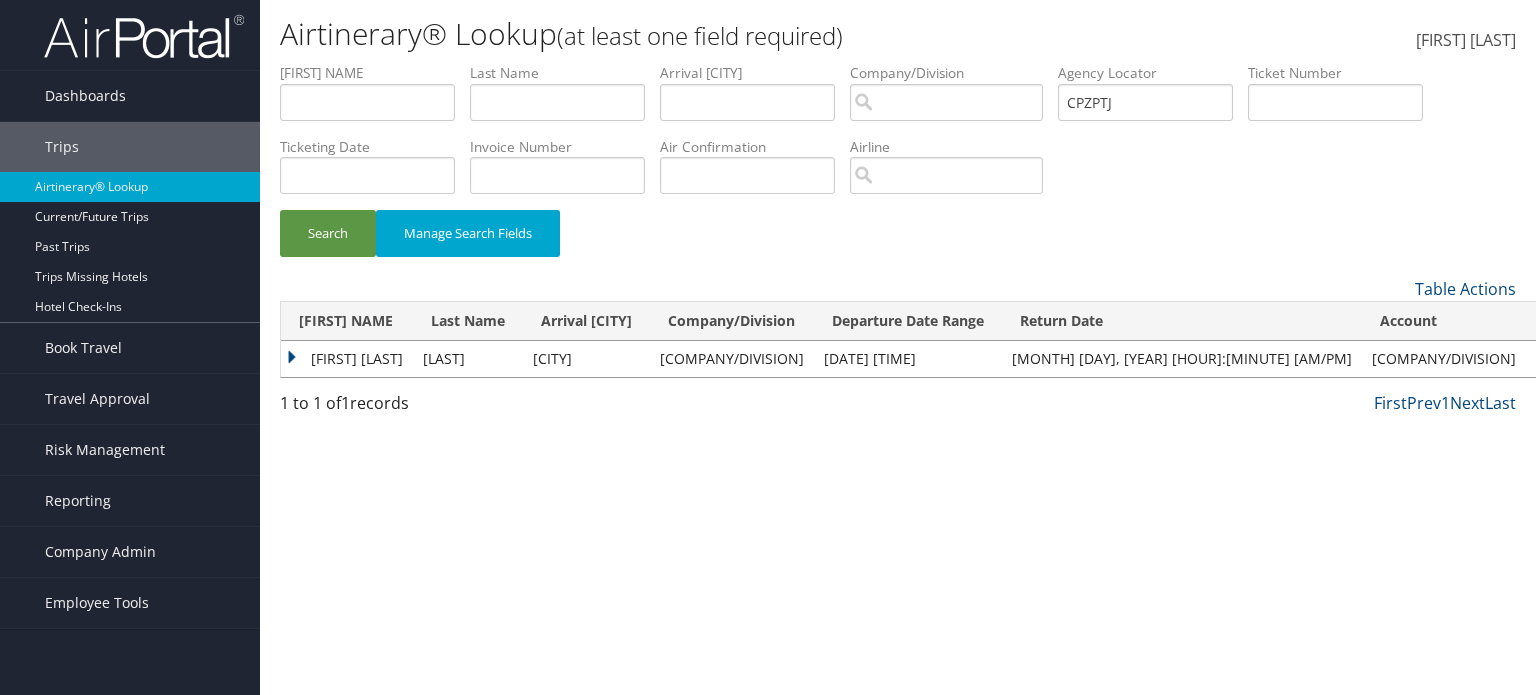 click on "CARLA SUE" at bounding box center [347, 359] 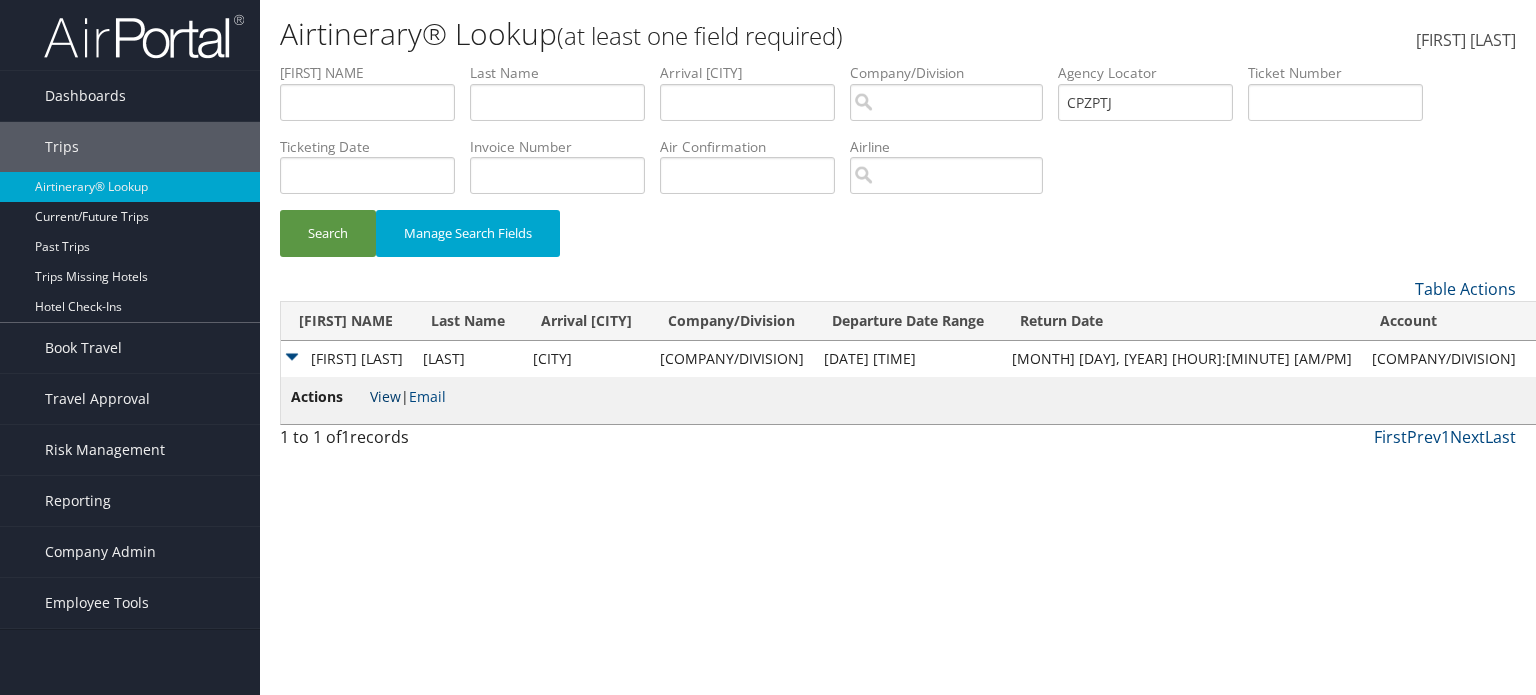 click on "View" at bounding box center [385, 396] 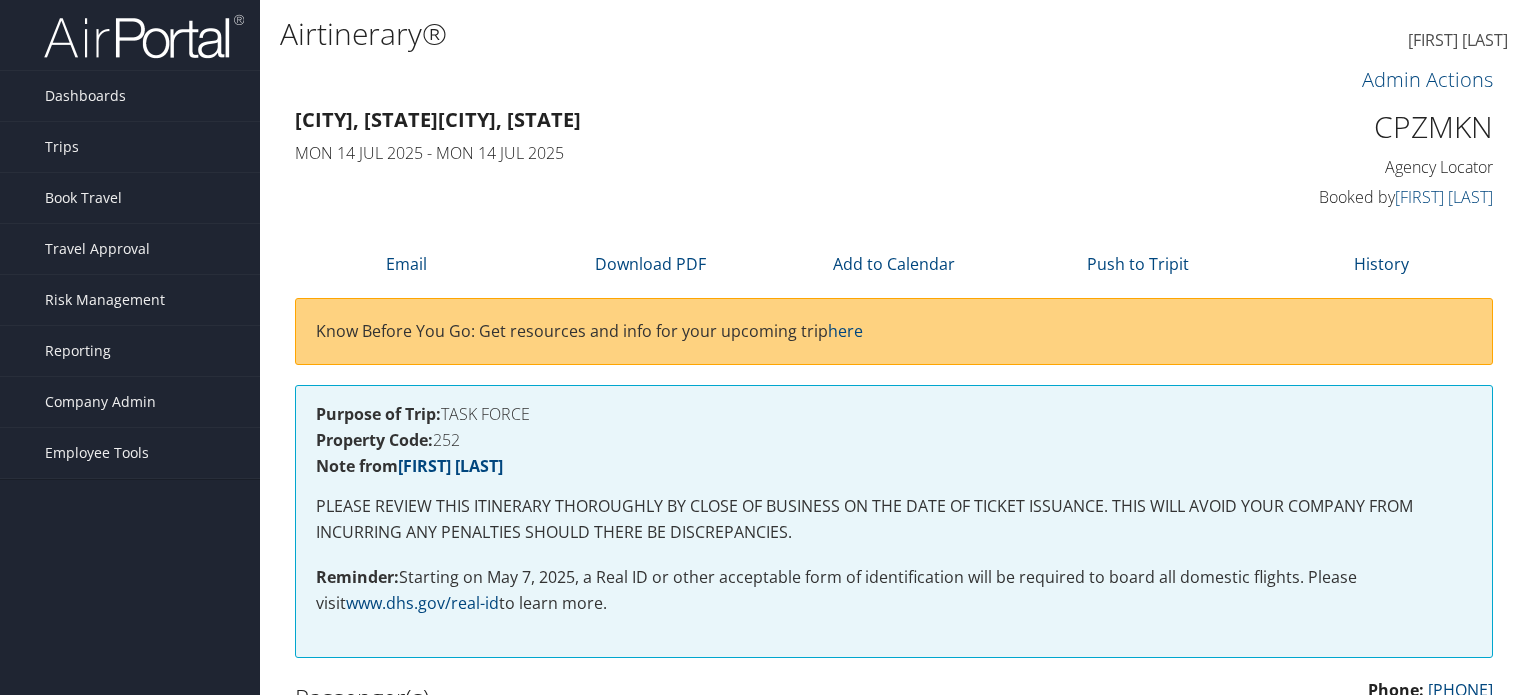 scroll, scrollTop: 0, scrollLeft: 0, axis: both 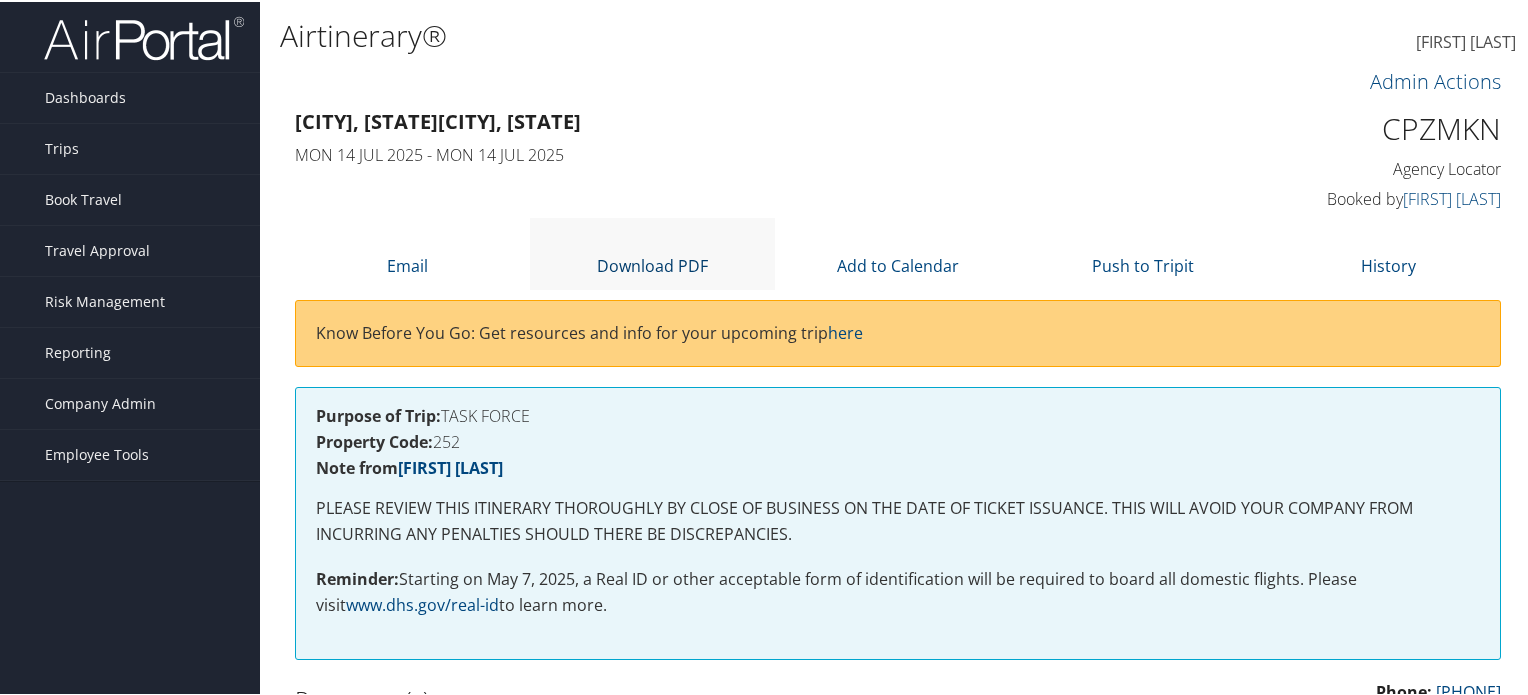 click at bounding box center (653, 238) 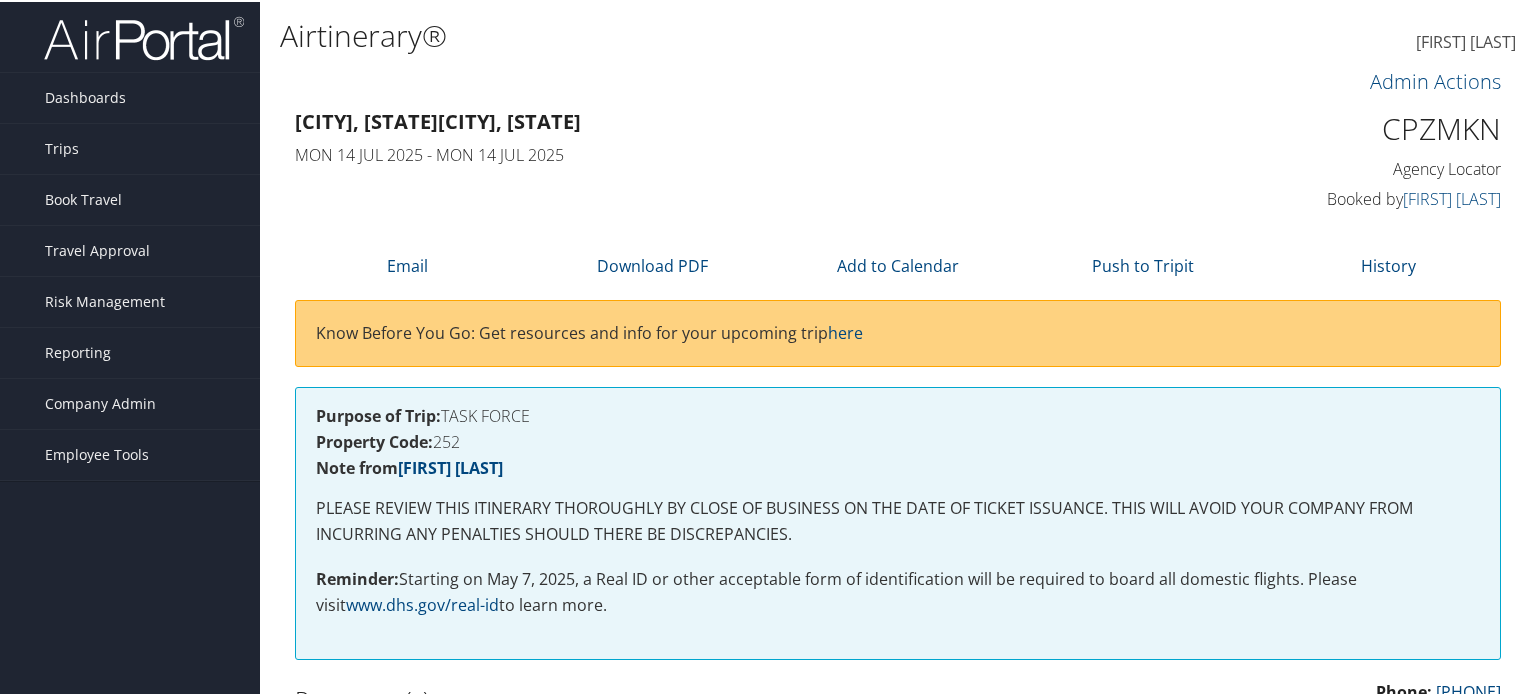 click on "CPZMKN" at bounding box center [1361, 127] 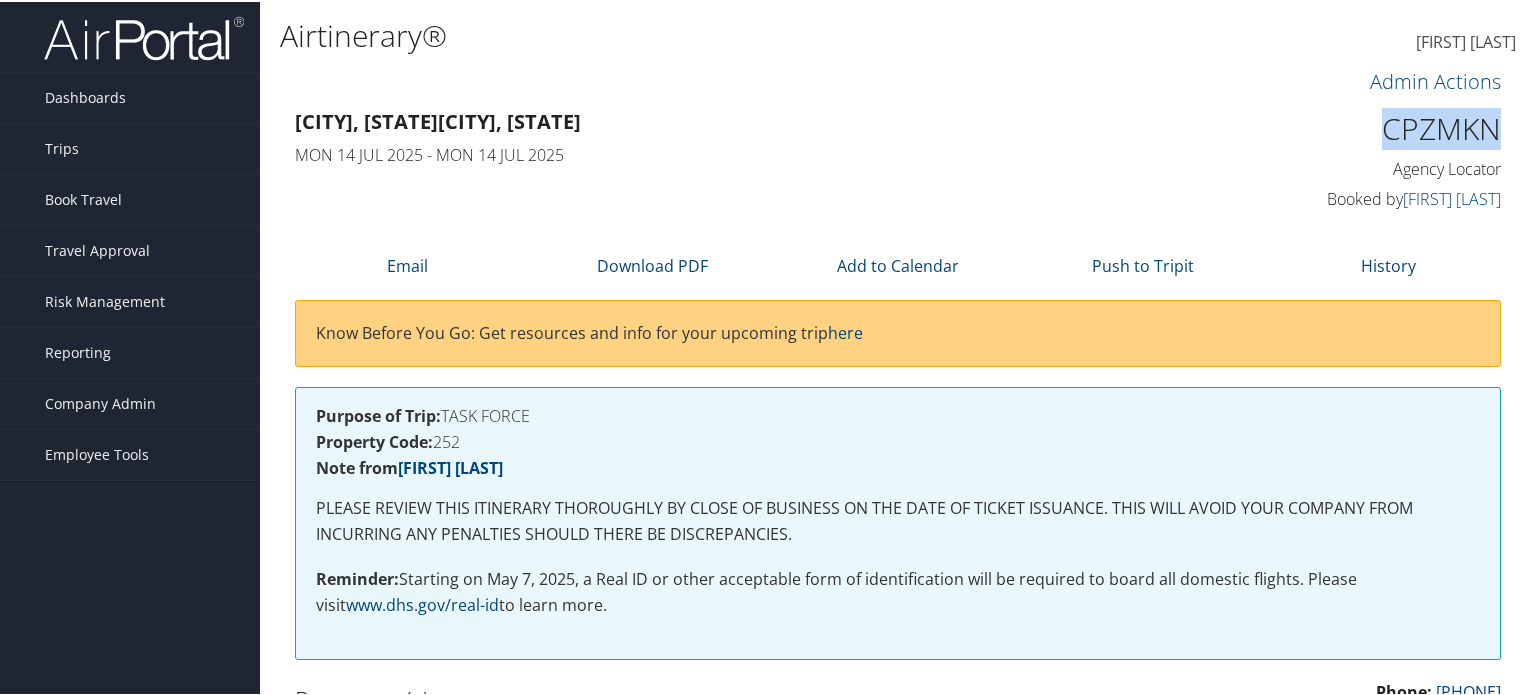 click on "CPZMKN" at bounding box center [1361, 127] 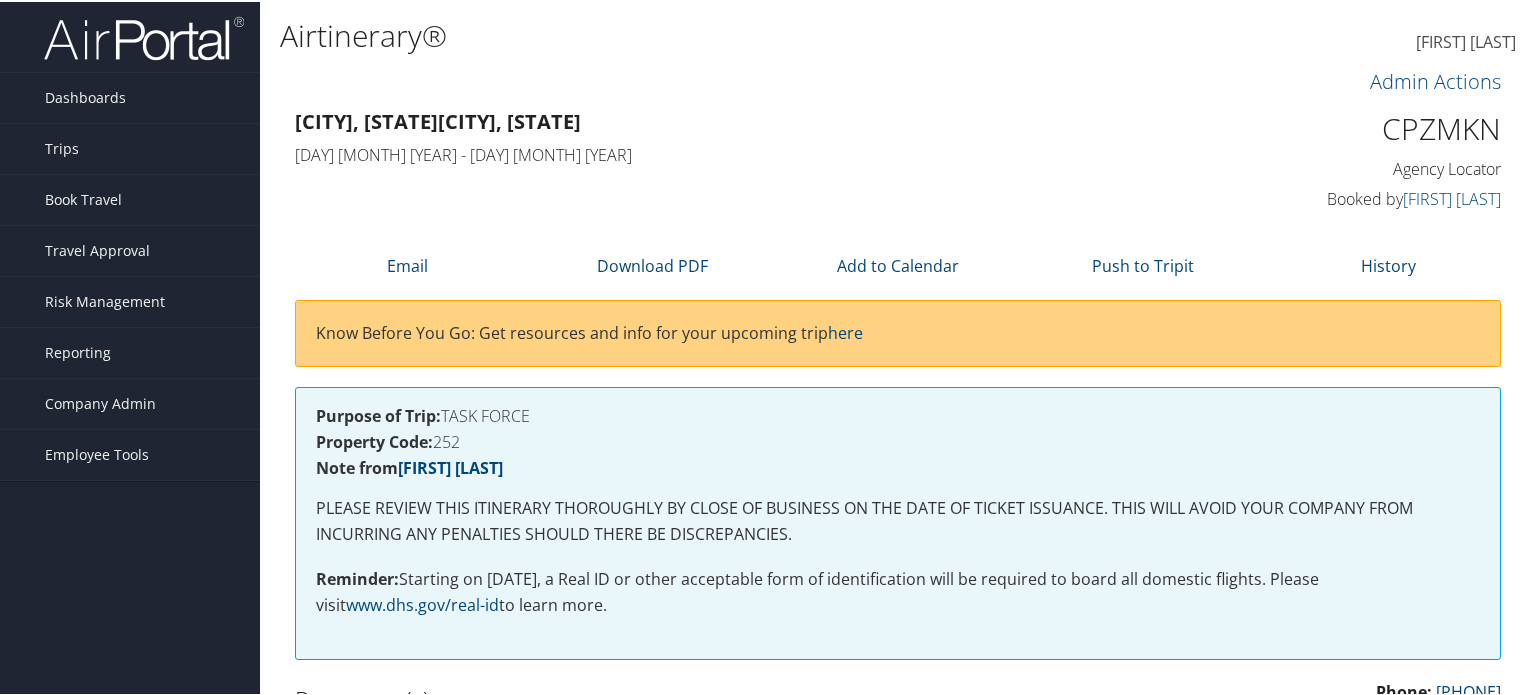scroll, scrollTop: 0, scrollLeft: 0, axis: both 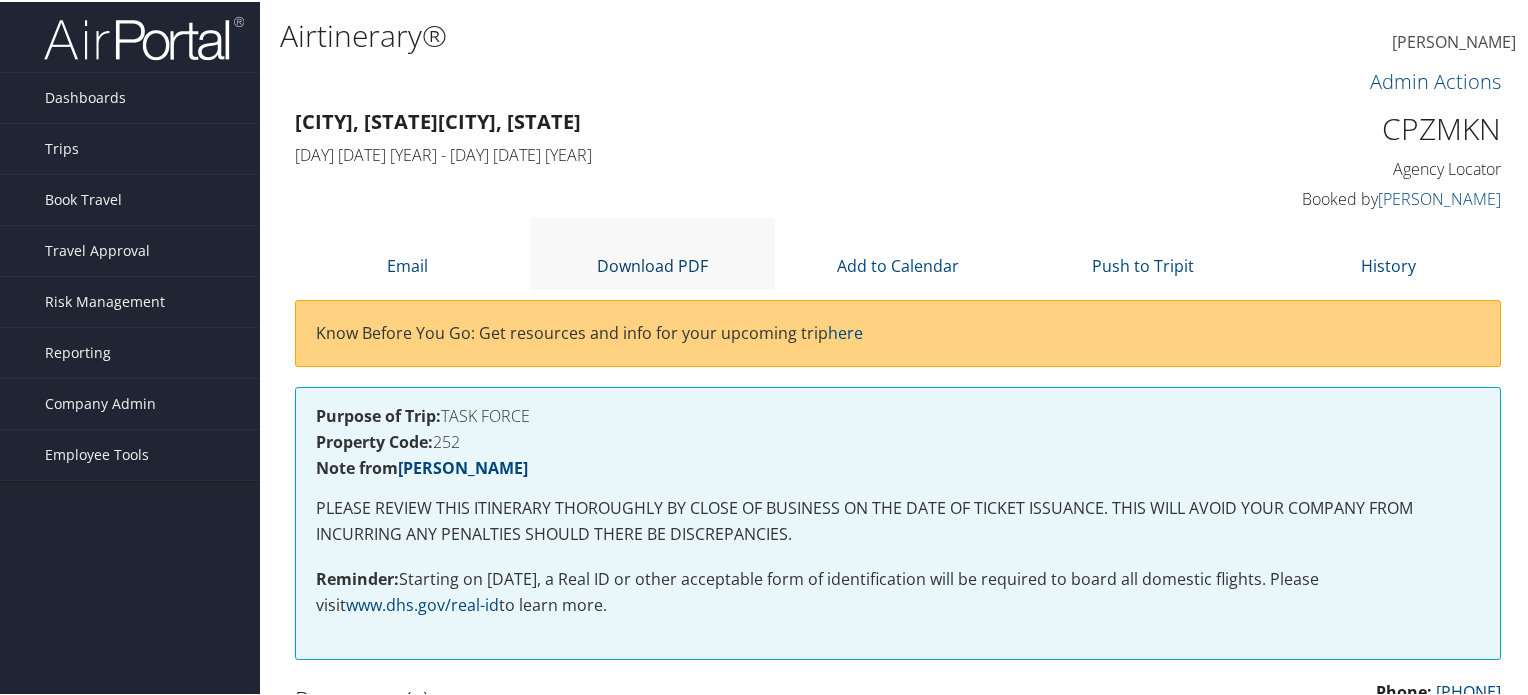 click at bounding box center (653, 238) 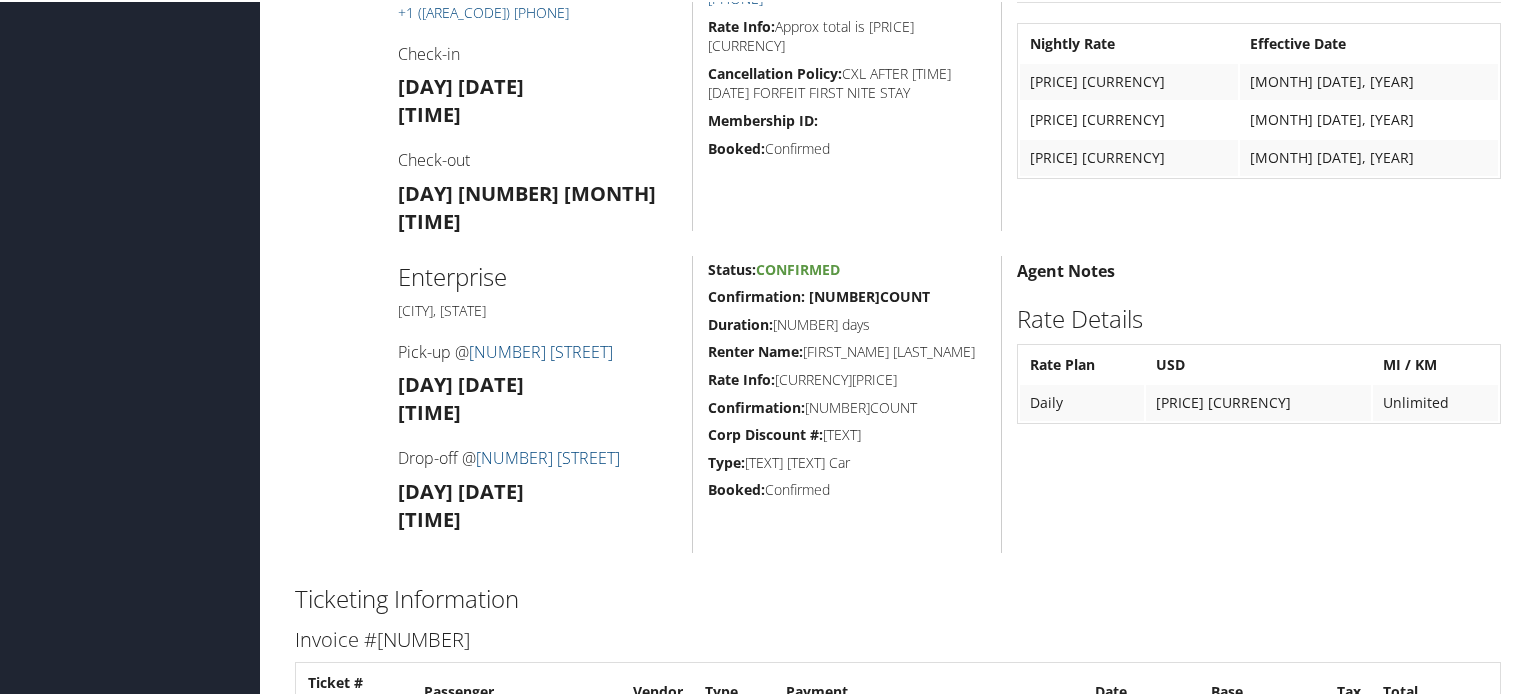 scroll, scrollTop: 800, scrollLeft: 0, axis: vertical 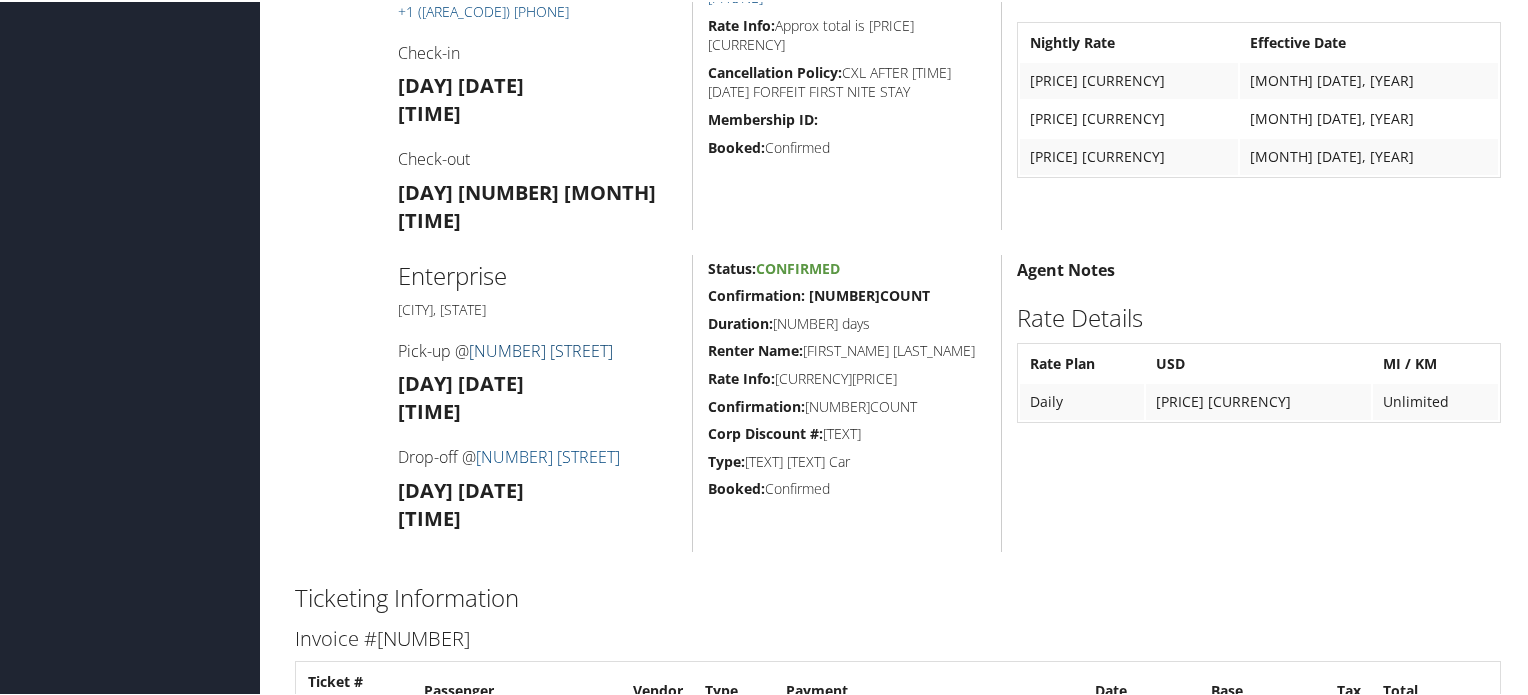 click on "[NUMBER] [STREET]" at bounding box center [541, 349] 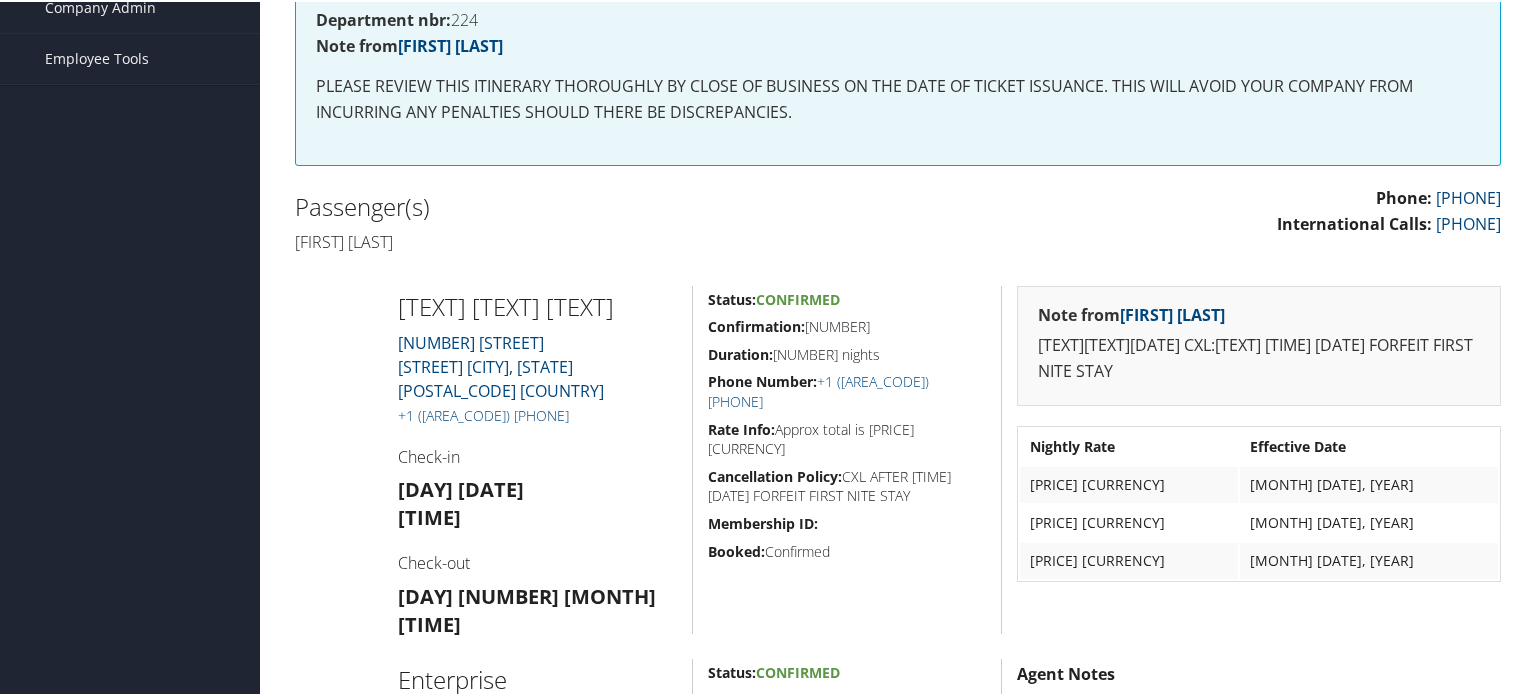 scroll, scrollTop: 0, scrollLeft: 0, axis: both 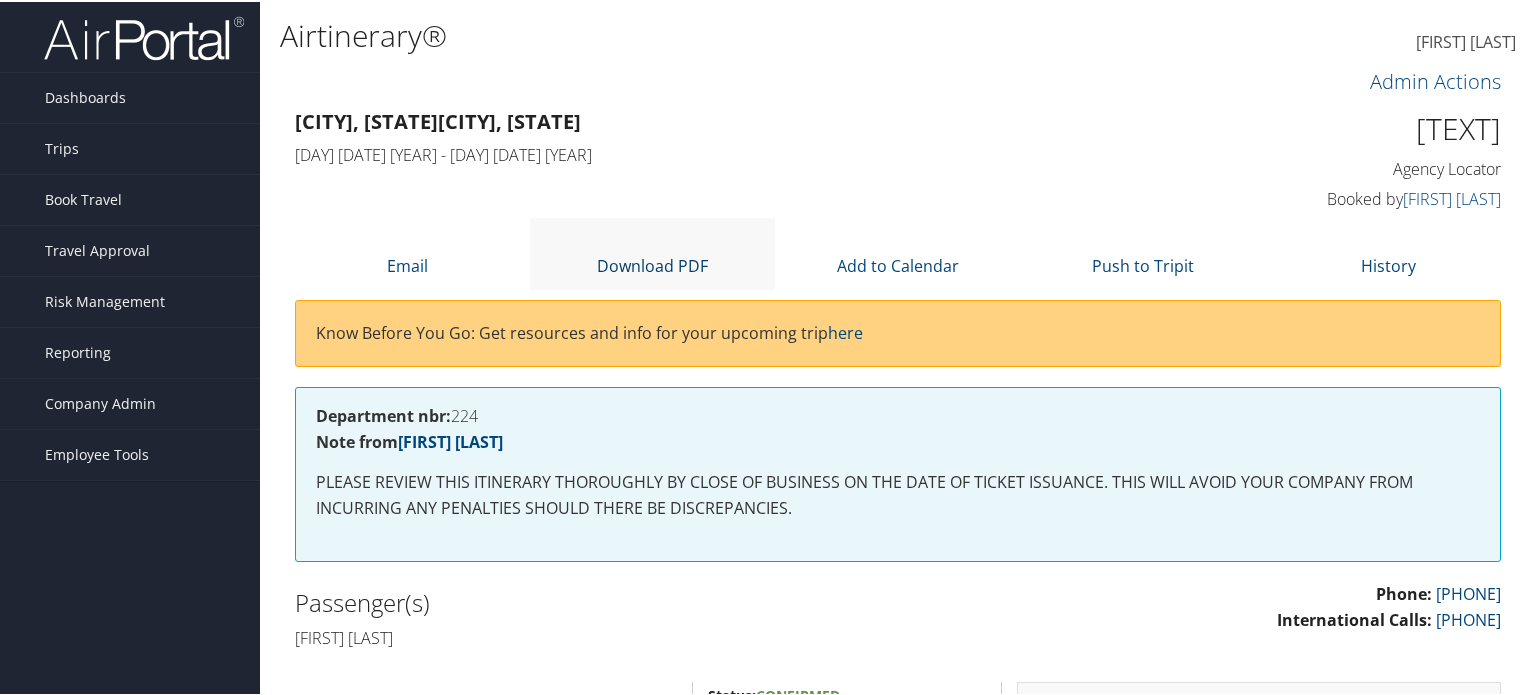click at bounding box center (653, 238) 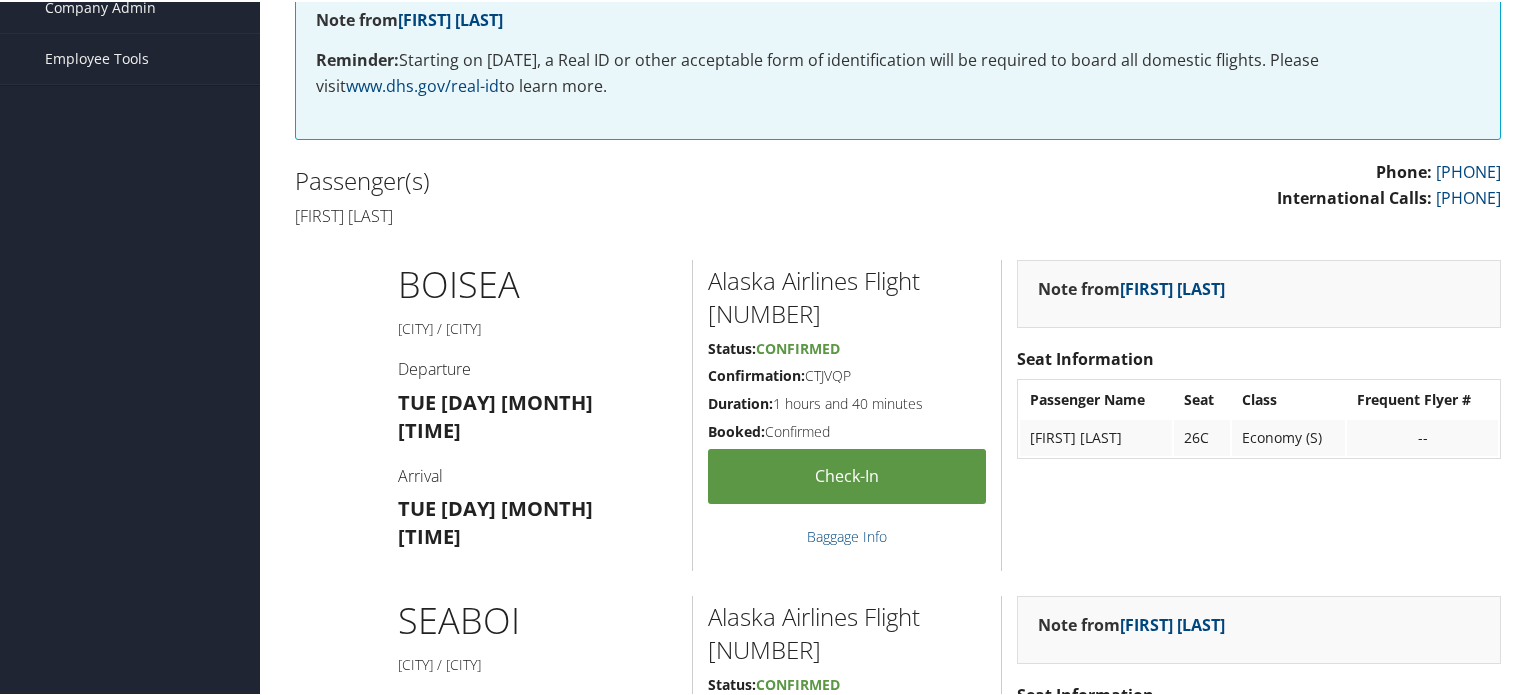 scroll, scrollTop: 0, scrollLeft: 0, axis: both 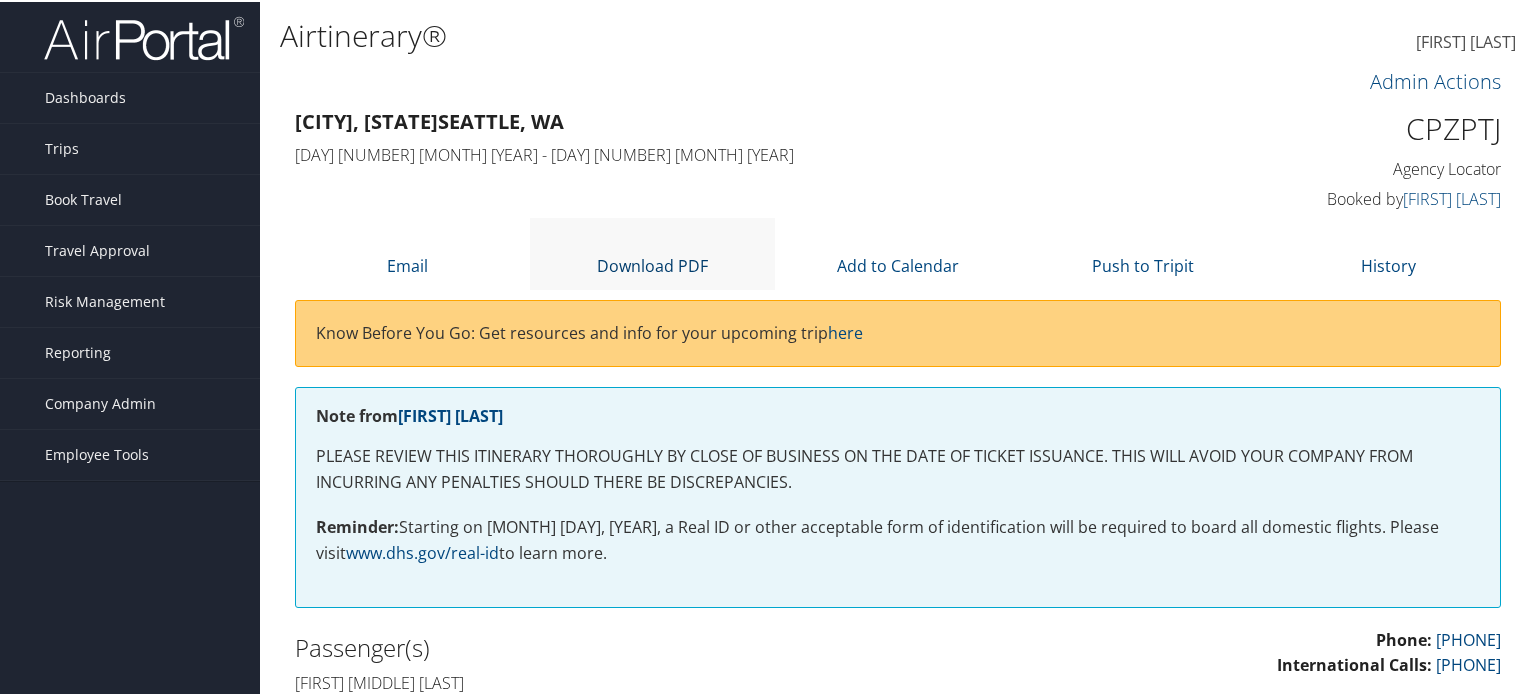 click at bounding box center (653, 238) 